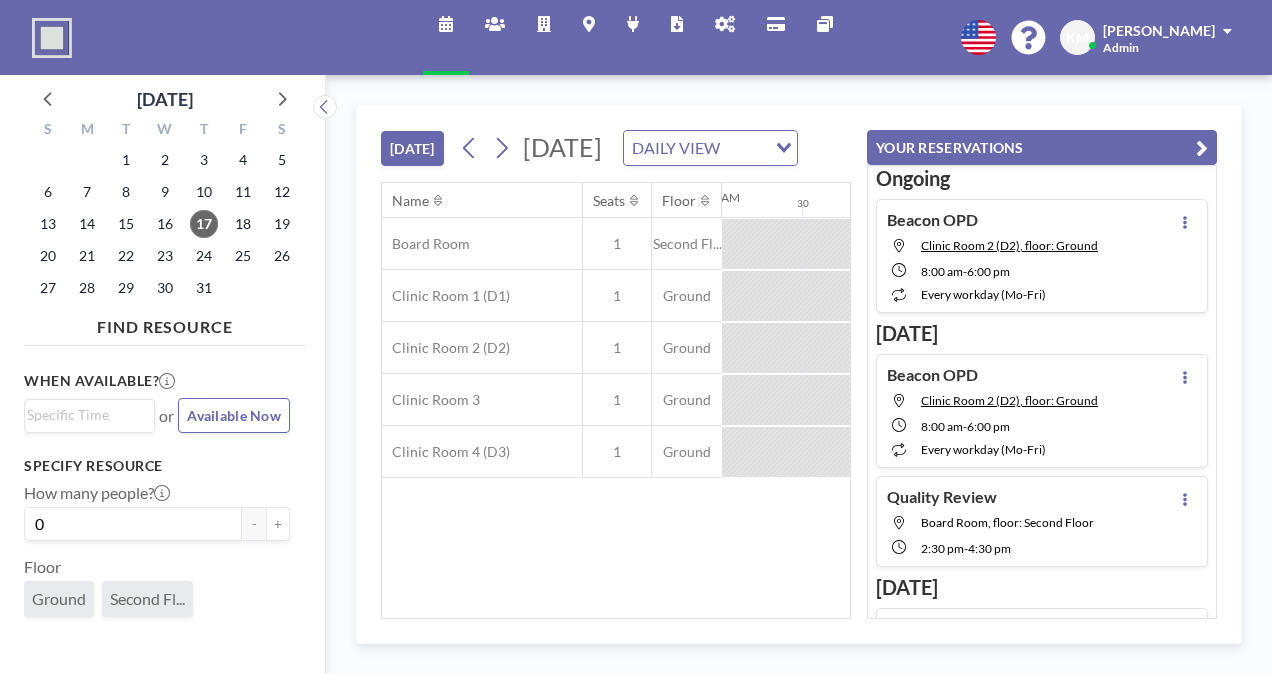 scroll, scrollTop: 0, scrollLeft: 0, axis: both 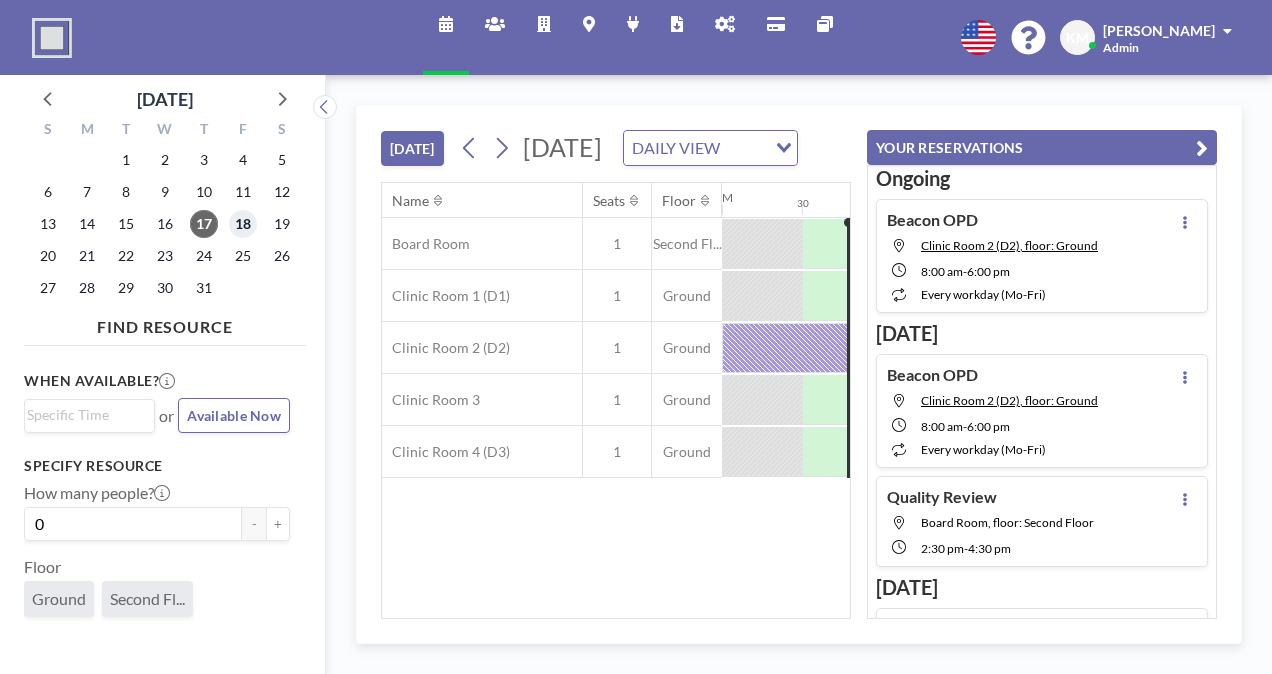click on "18" at bounding box center (243, 224) 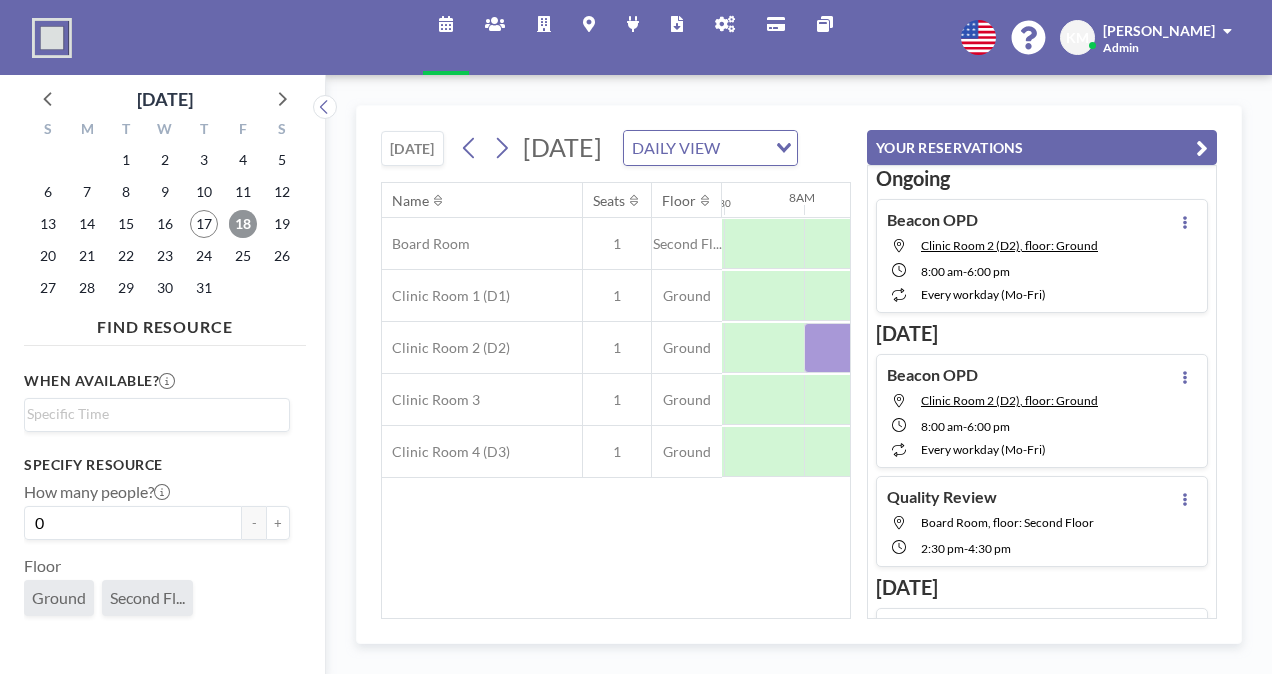 scroll, scrollTop: 0, scrollLeft: 1200, axis: horizontal 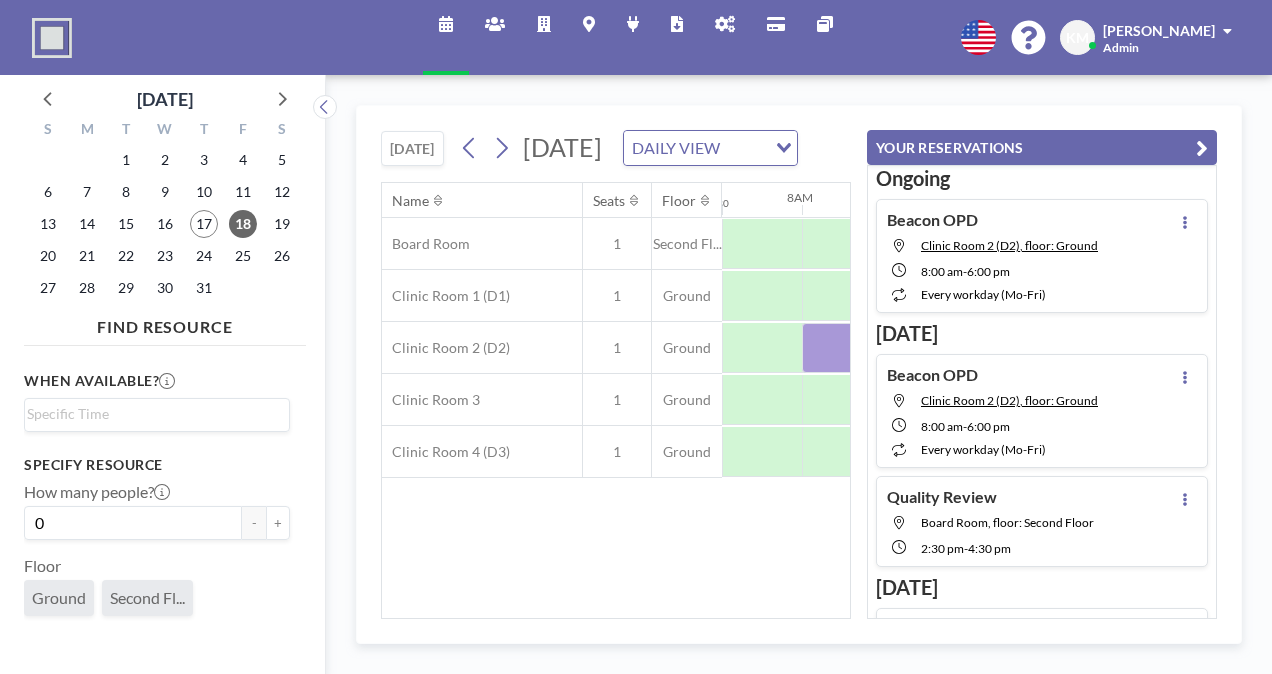 click on "YOUR RESERVATIONS" at bounding box center [1042, 147] 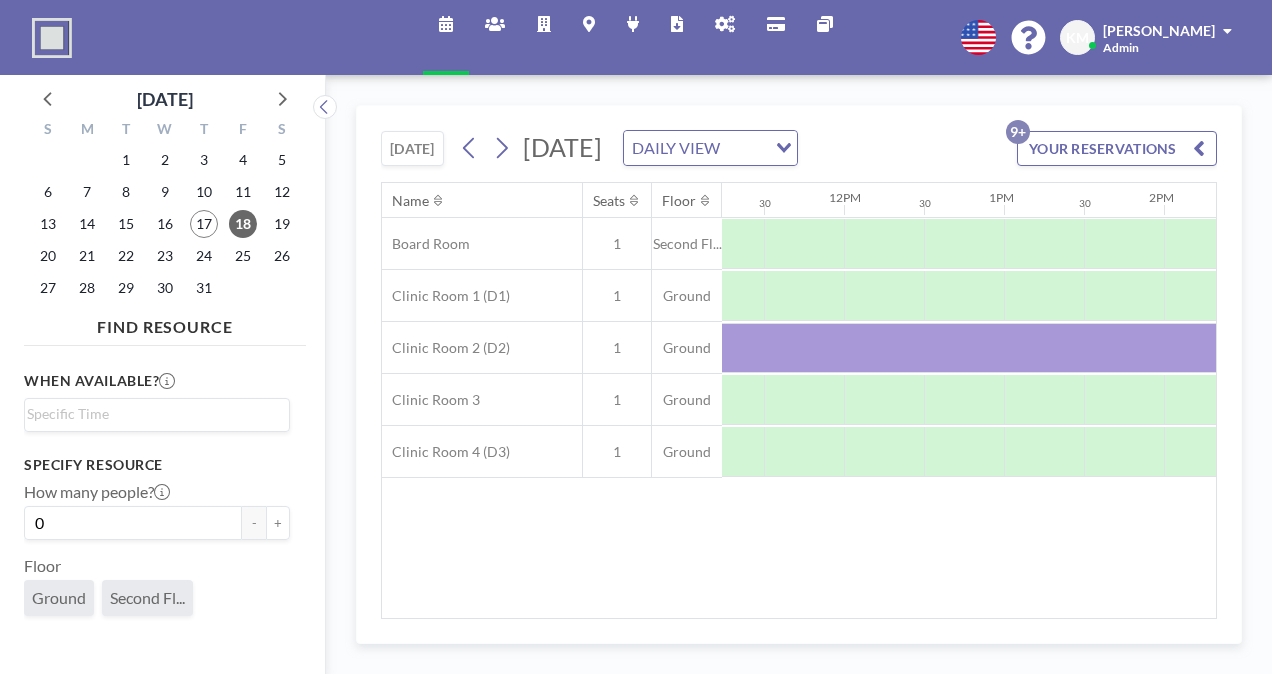 scroll, scrollTop: 0, scrollLeft: 1986, axis: horizontal 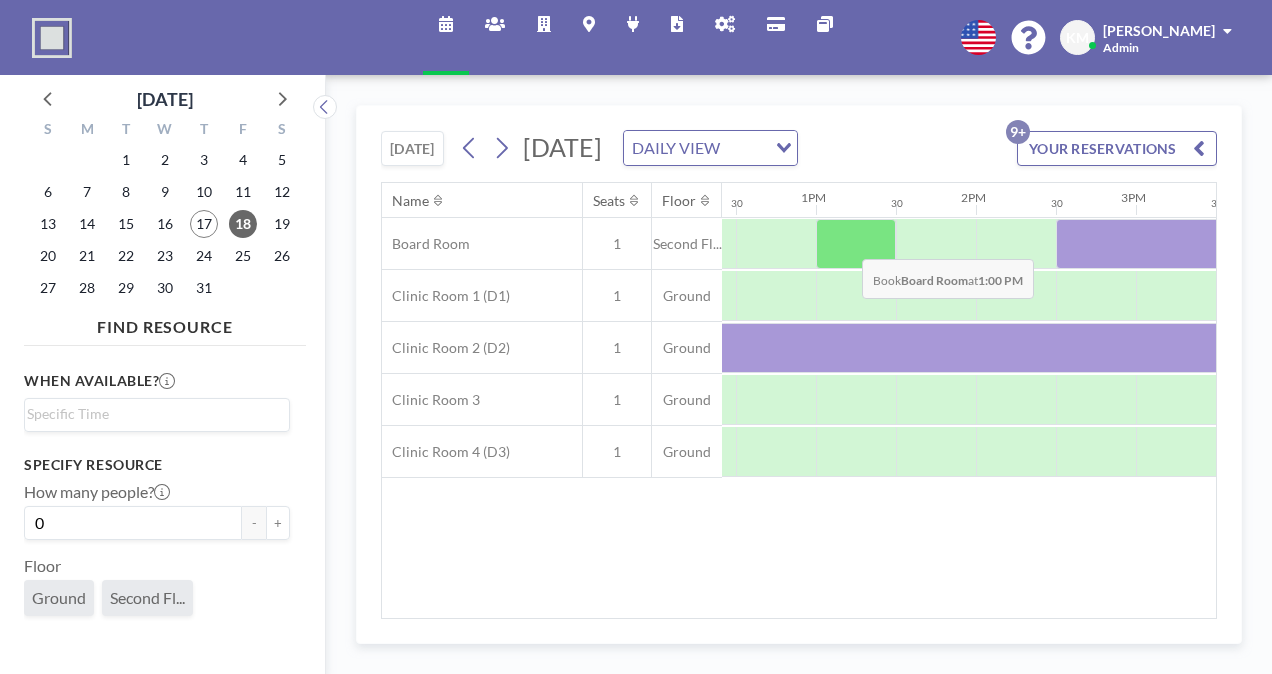 click at bounding box center (856, 244) 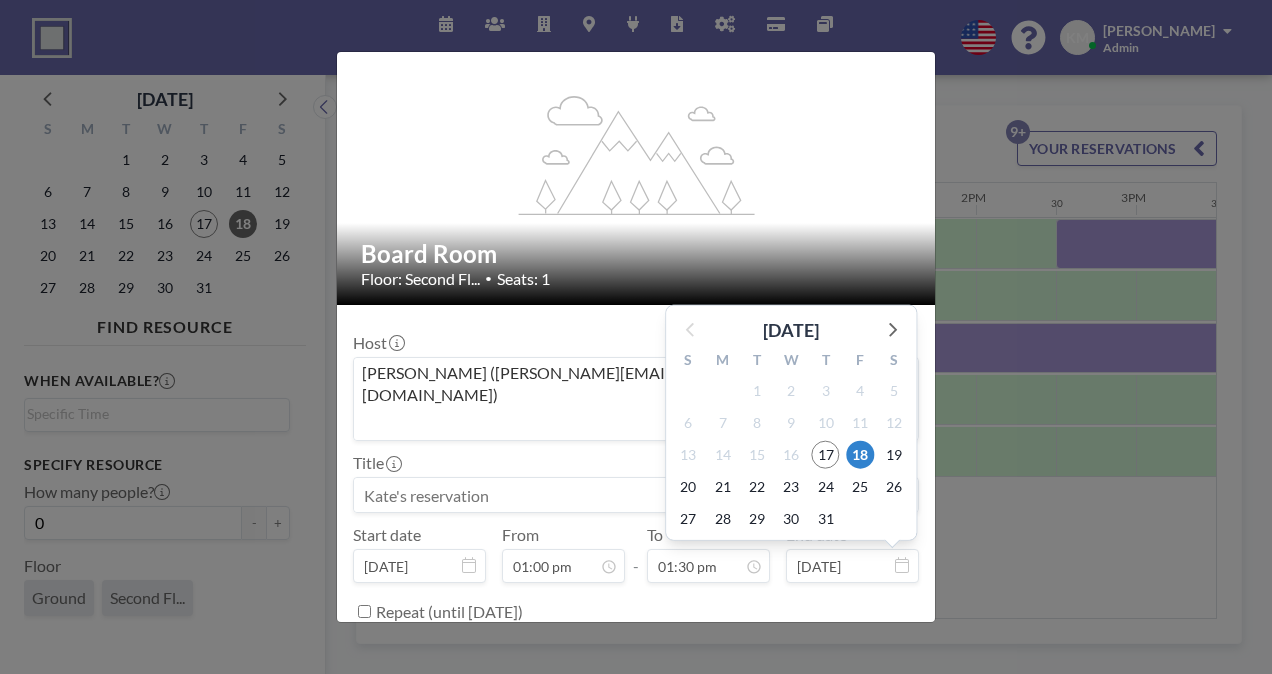 scroll, scrollTop: 64, scrollLeft: 0, axis: vertical 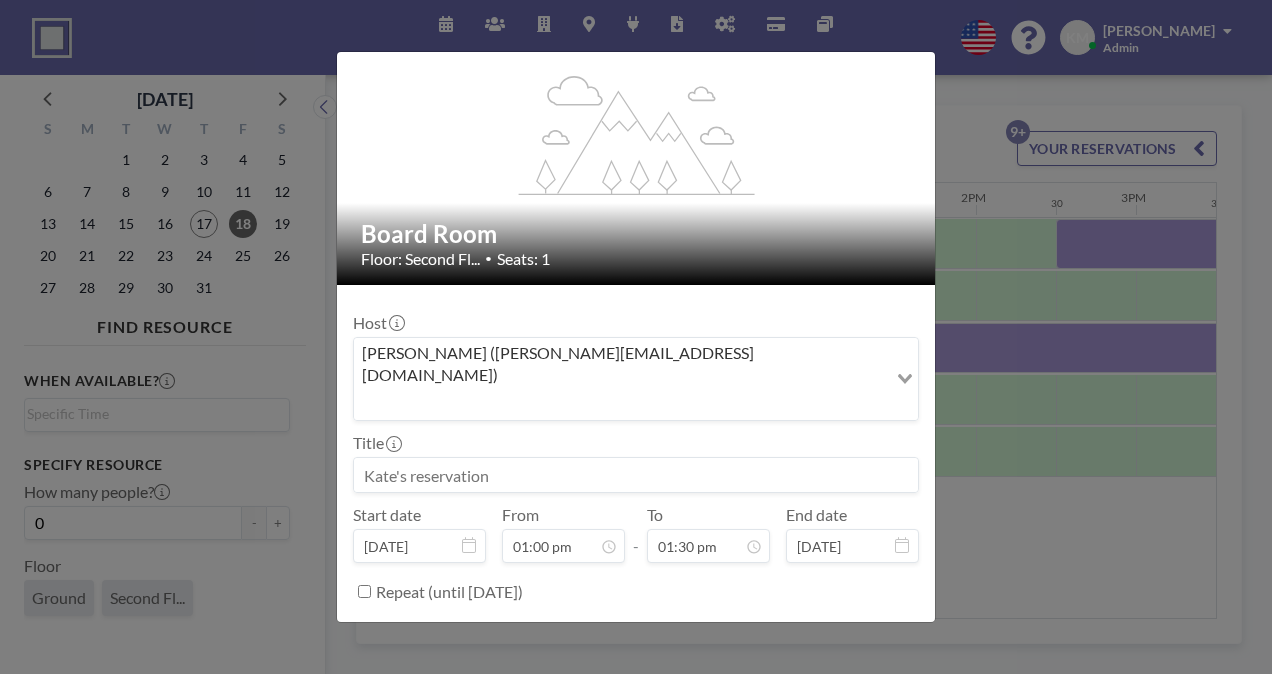 click on "BOOK NOW" at bounding box center [868, 641] 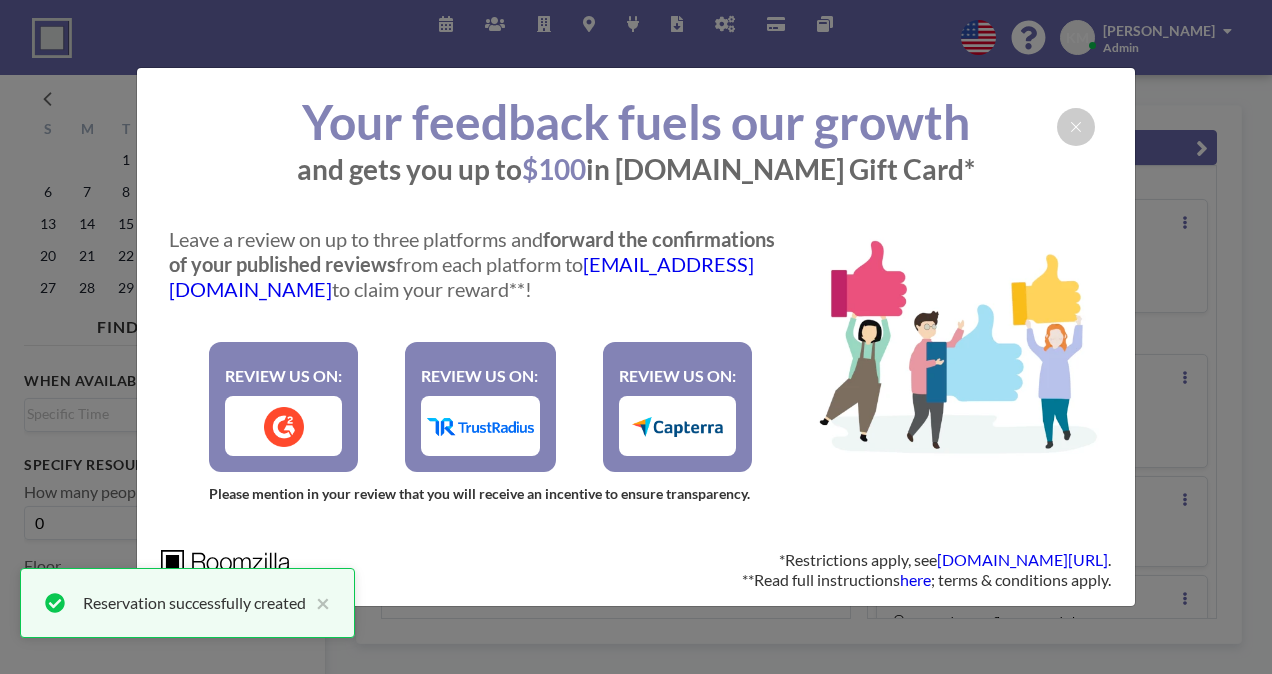 scroll, scrollTop: 126, scrollLeft: 0, axis: vertical 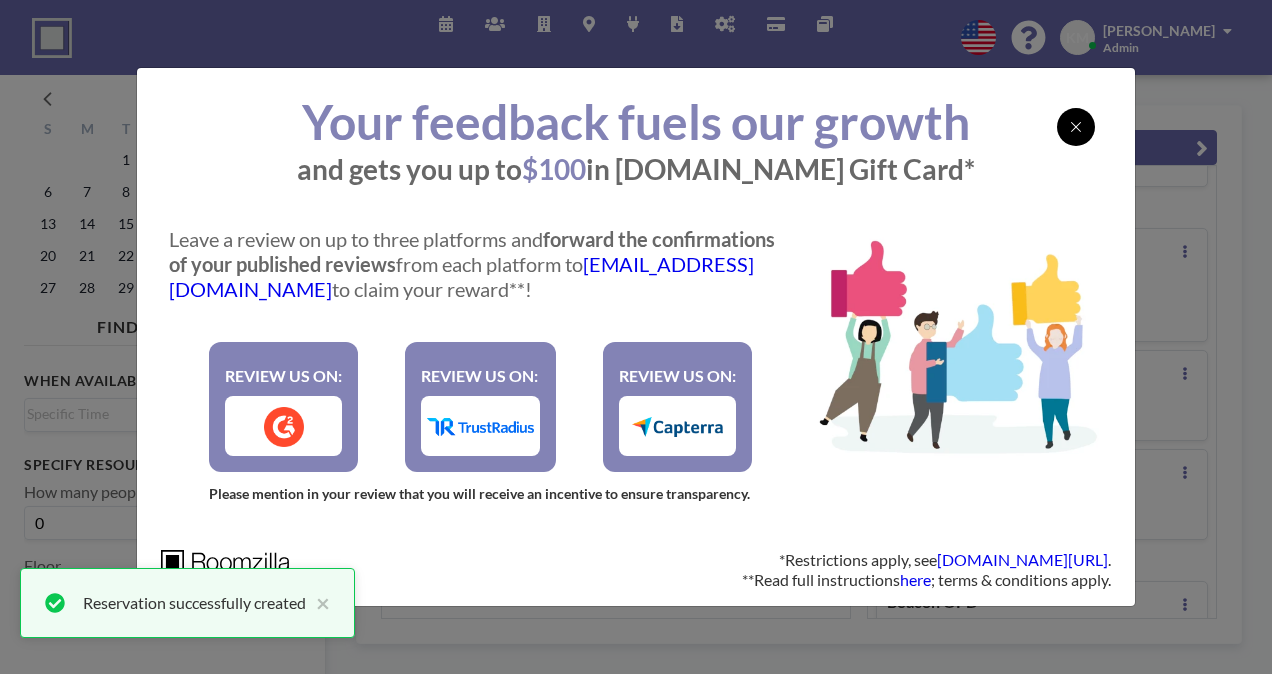 click 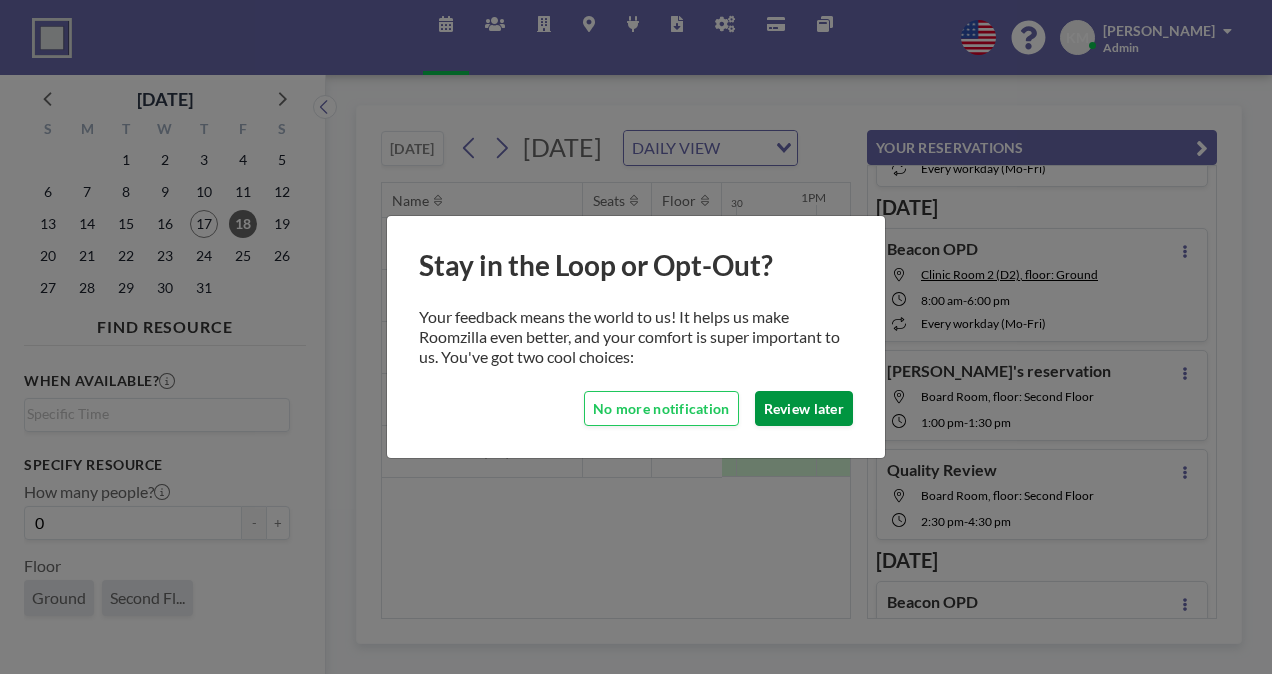 click on "Review later" at bounding box center (804, 408) 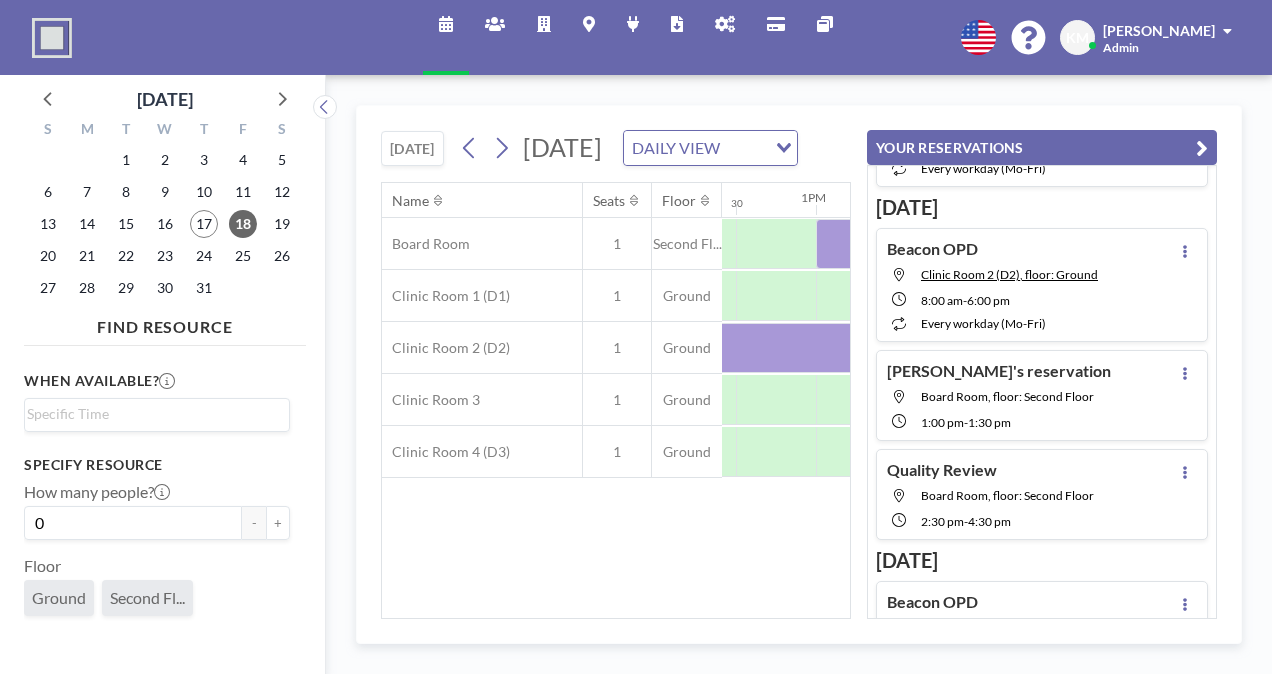 click at bounding box center (1202, 148) 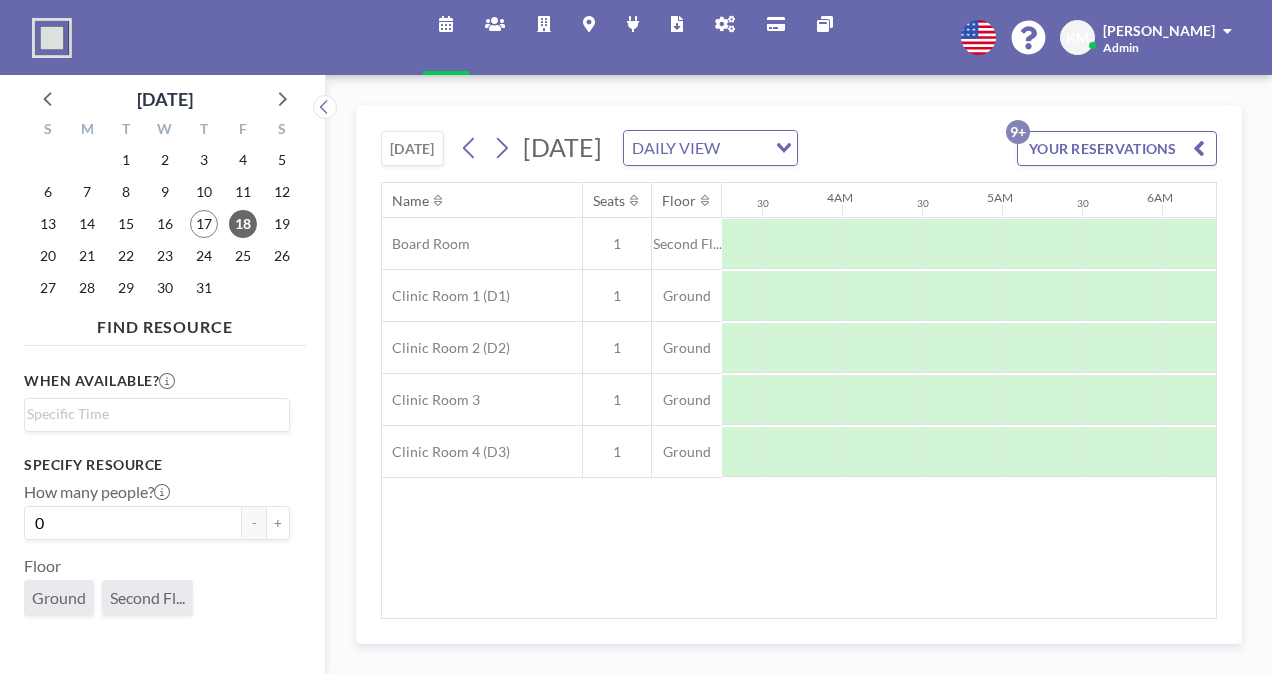scroll, scrollTop: 0, scrollLeft: 0, axis: both 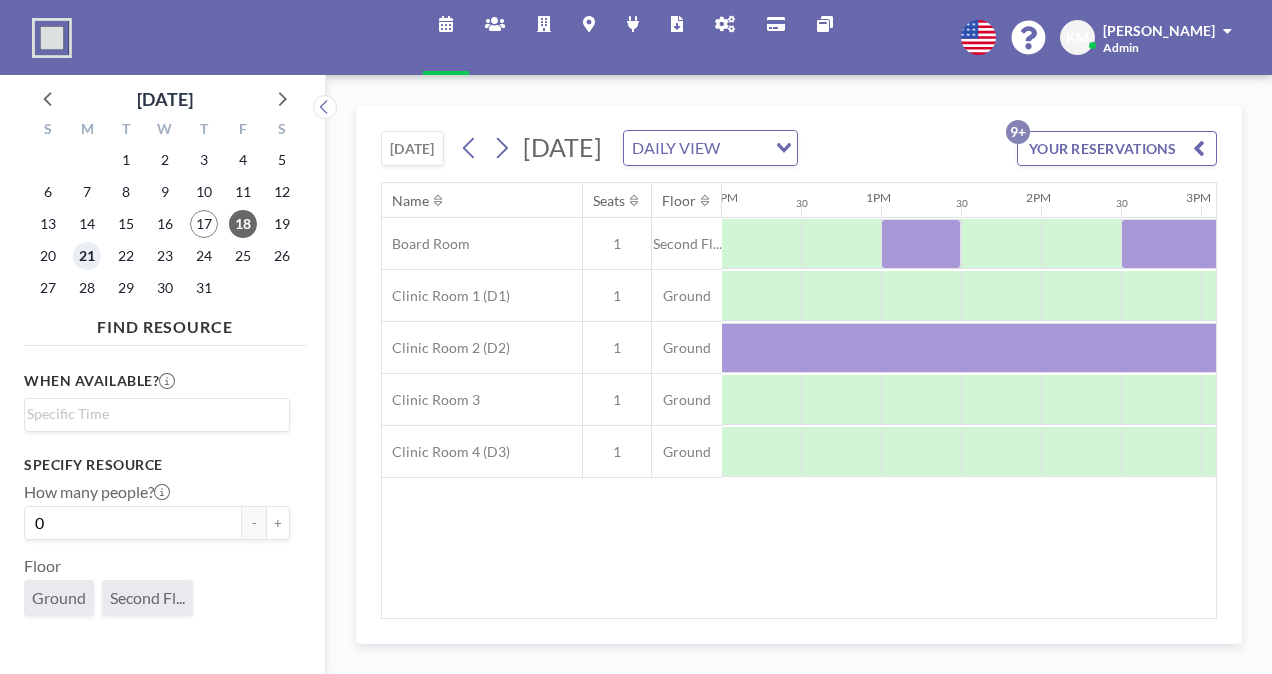 click on "21" at bounding box center [87, 256] 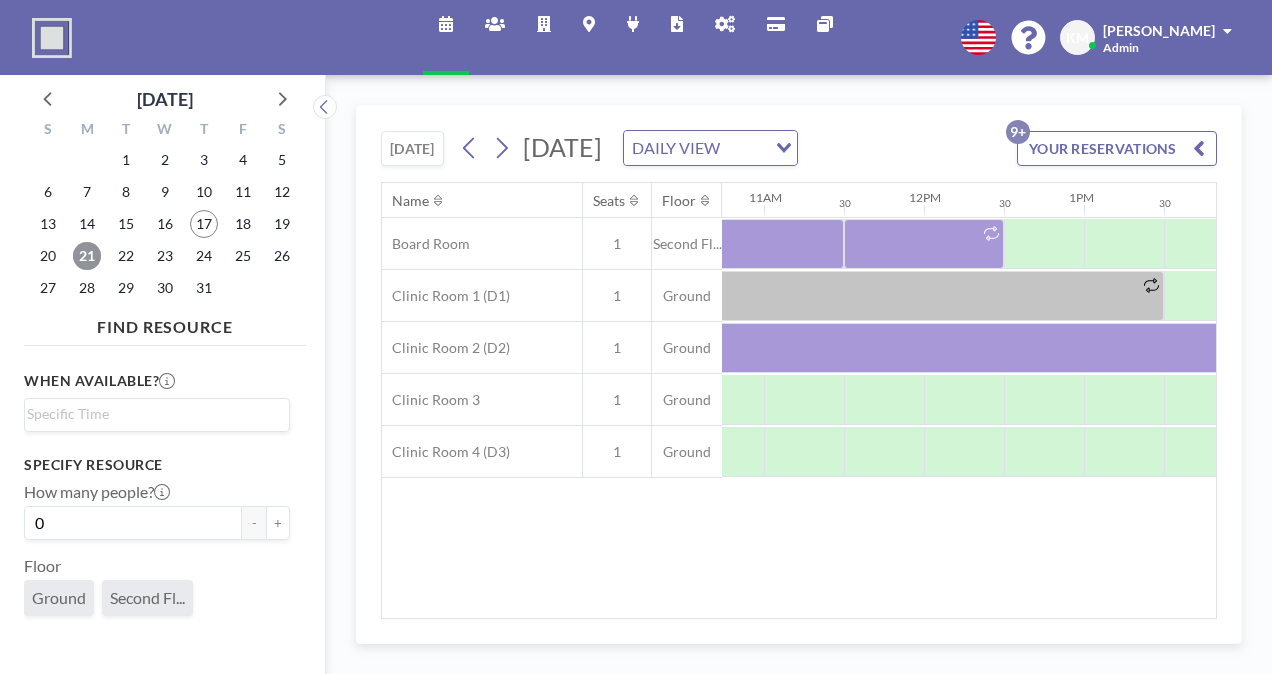 scroll, scrollTop: 0, scrollLeft: 1729, axis: horizontal 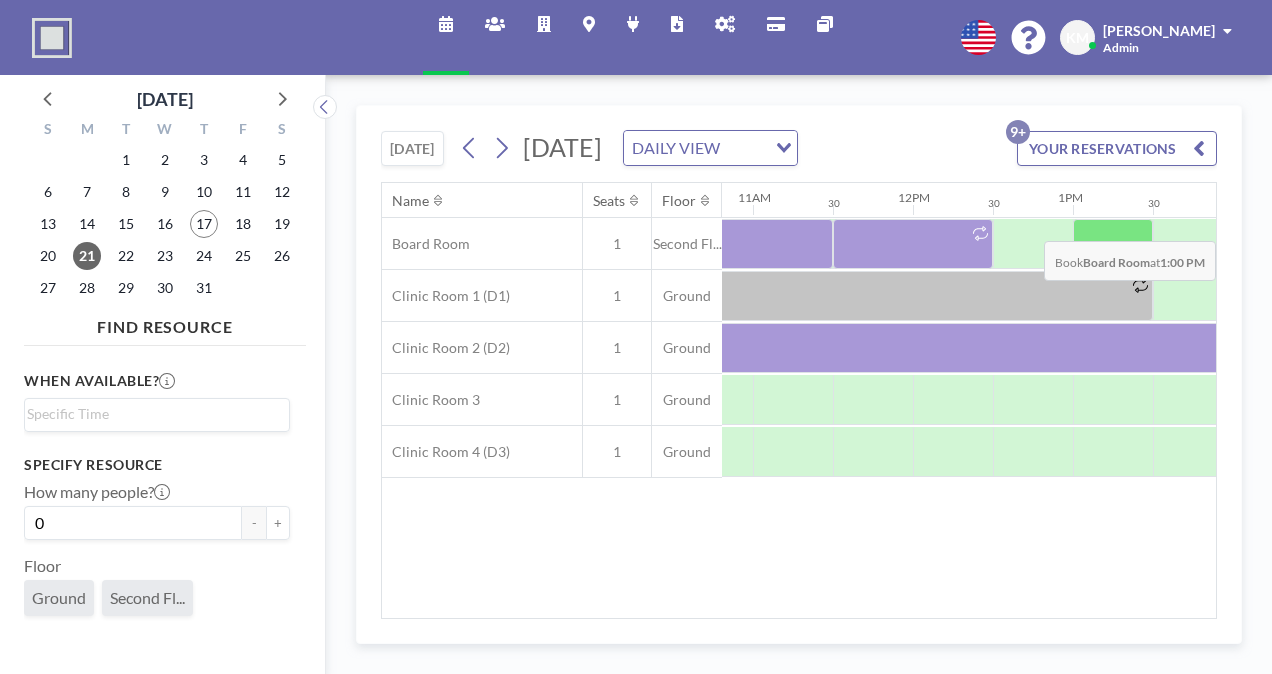 click at bounding box center (1113, 244) 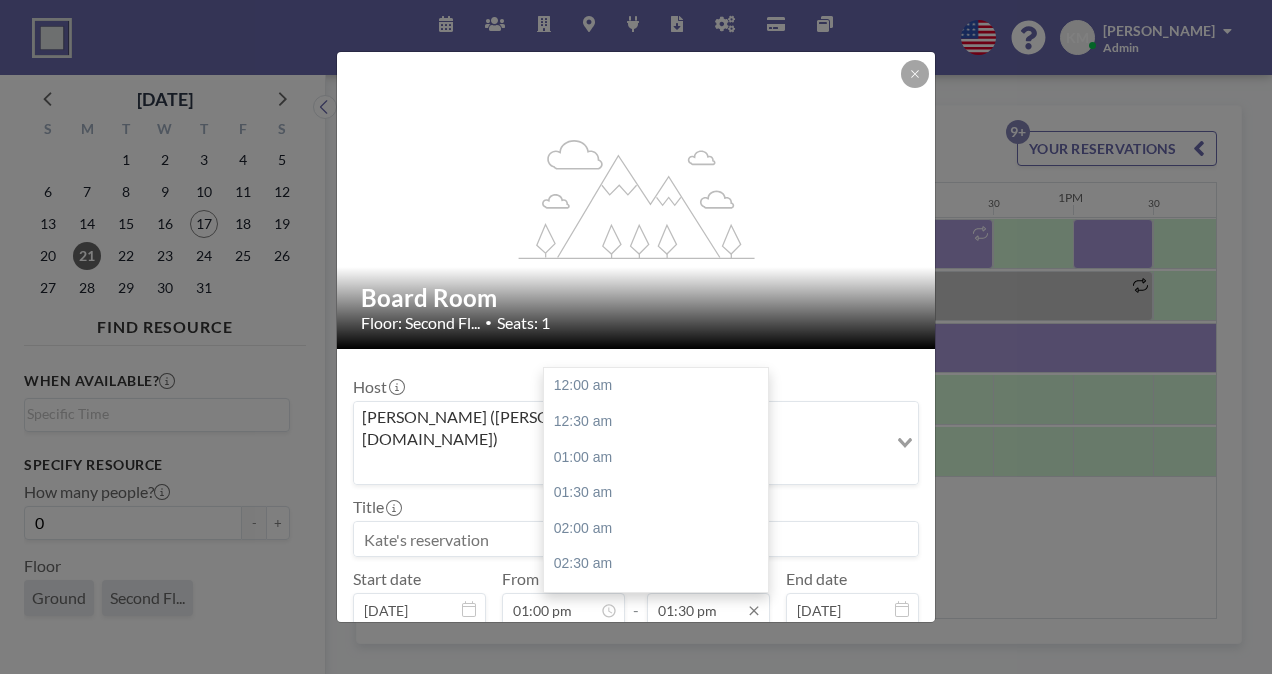 scroll, scrollTop: 961, scrollLeft: 0, axis: vertical 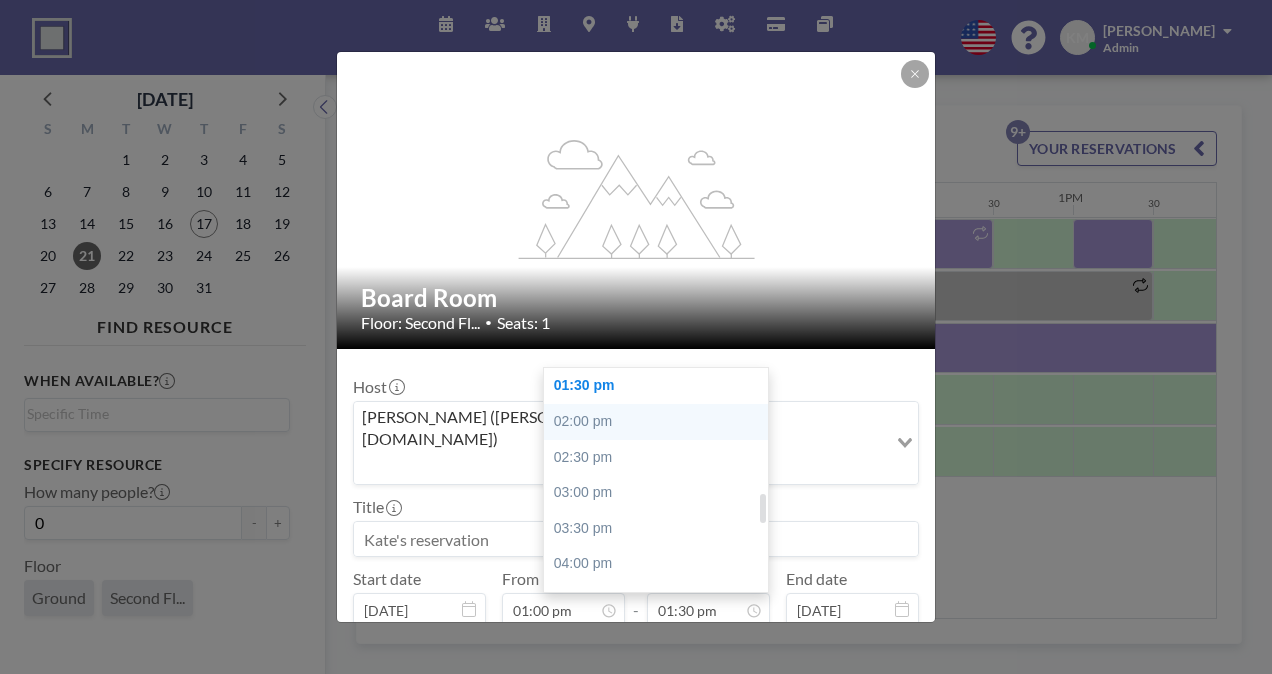 click on "02:00 pm" at bounding box center [661, 422] 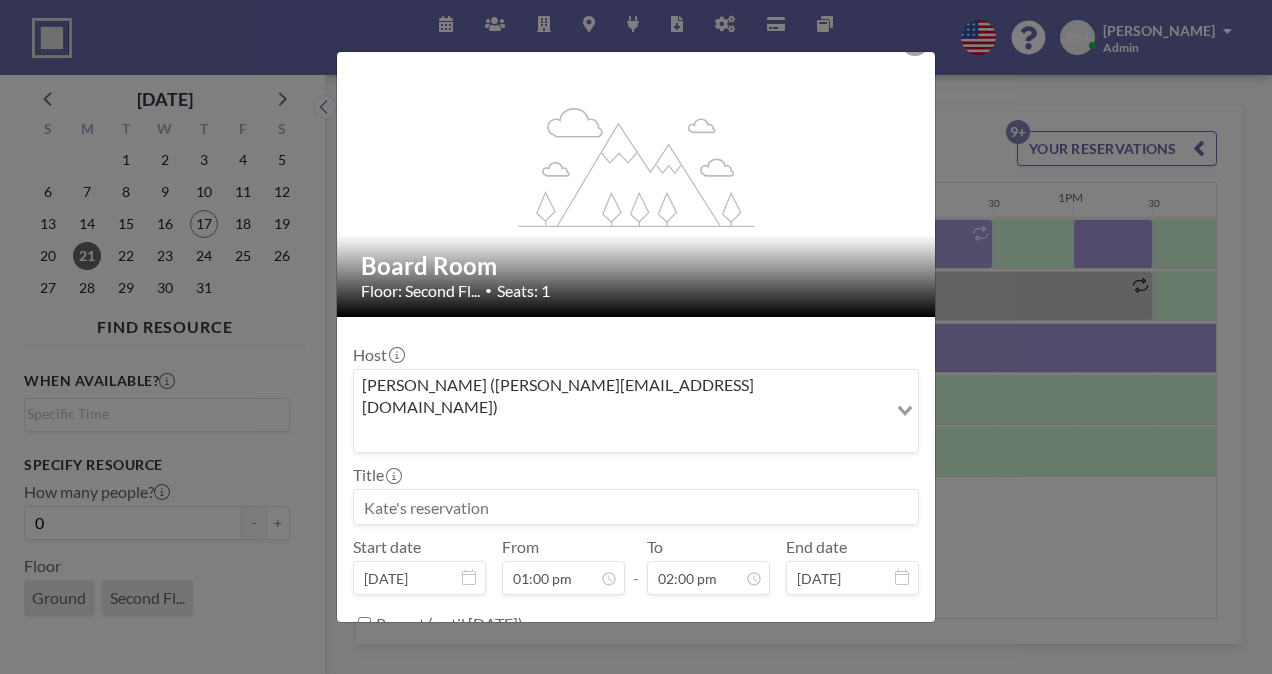 scroll, scrollTop: 64, scrollLeft: 0, axis: vertical 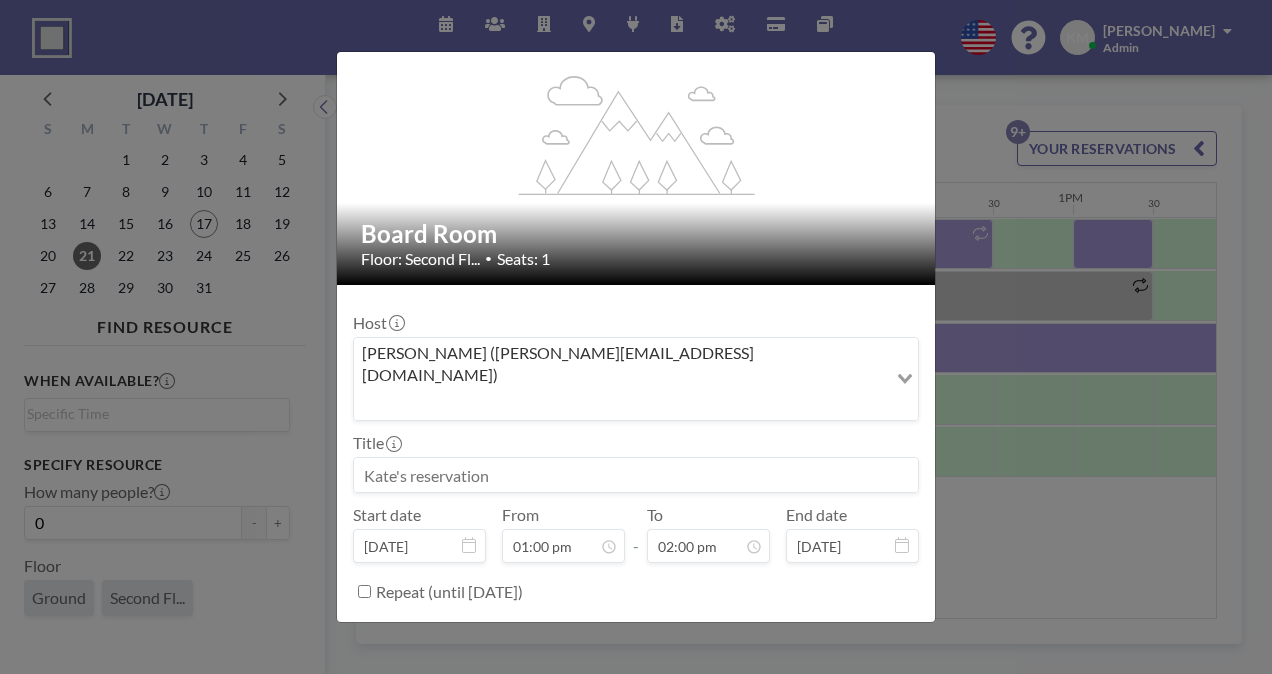 click on "BOOK NOW" at bounding box center (868, 641) 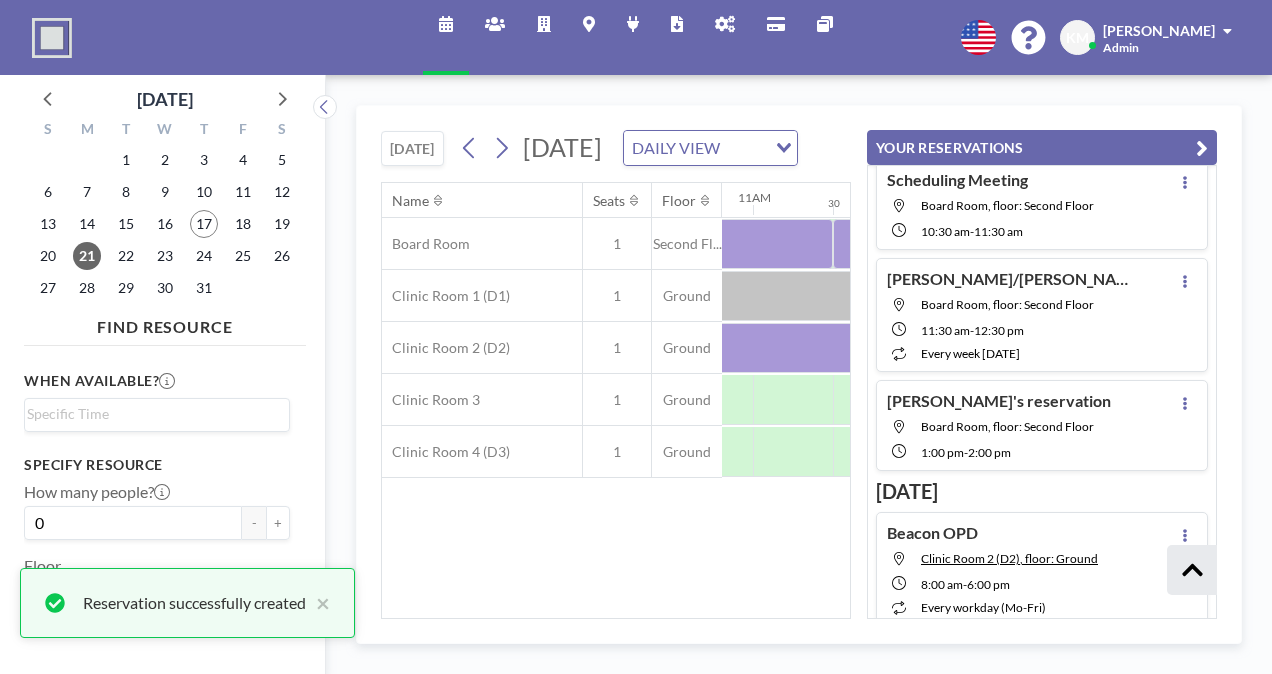 scroll, scrollTop: 694, scrollLeft: 0, axis: vertical 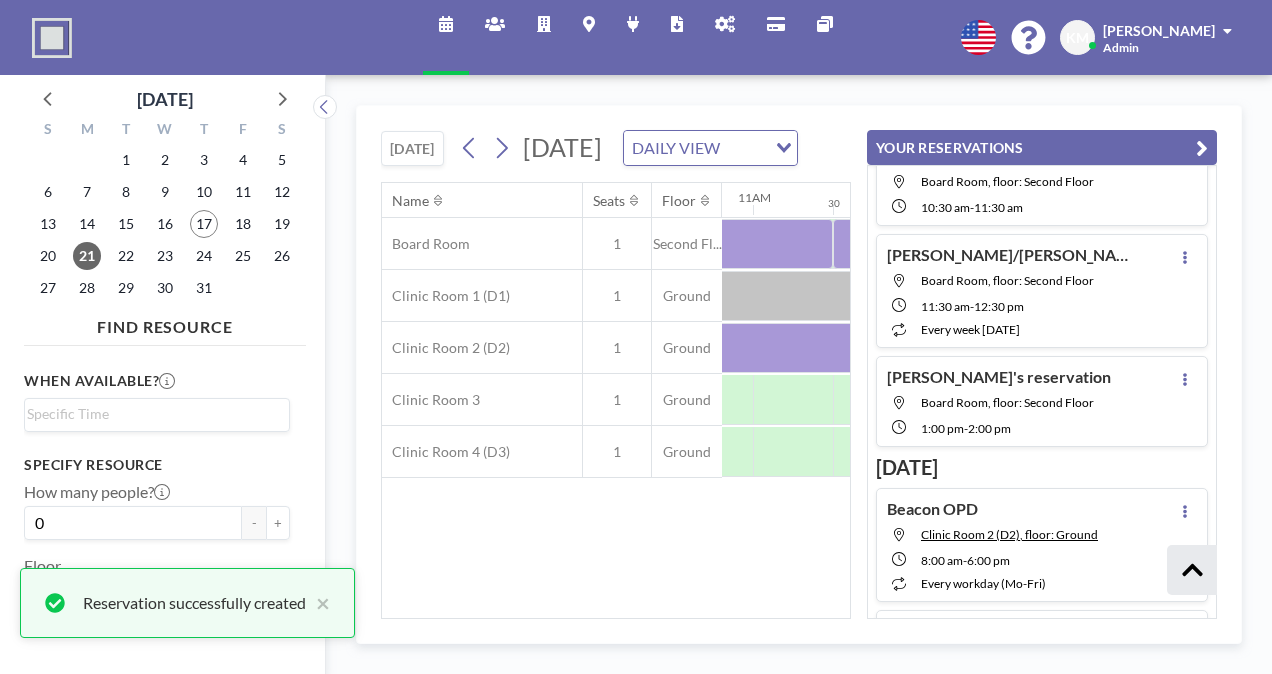 click at bounding box center [1202, 148] 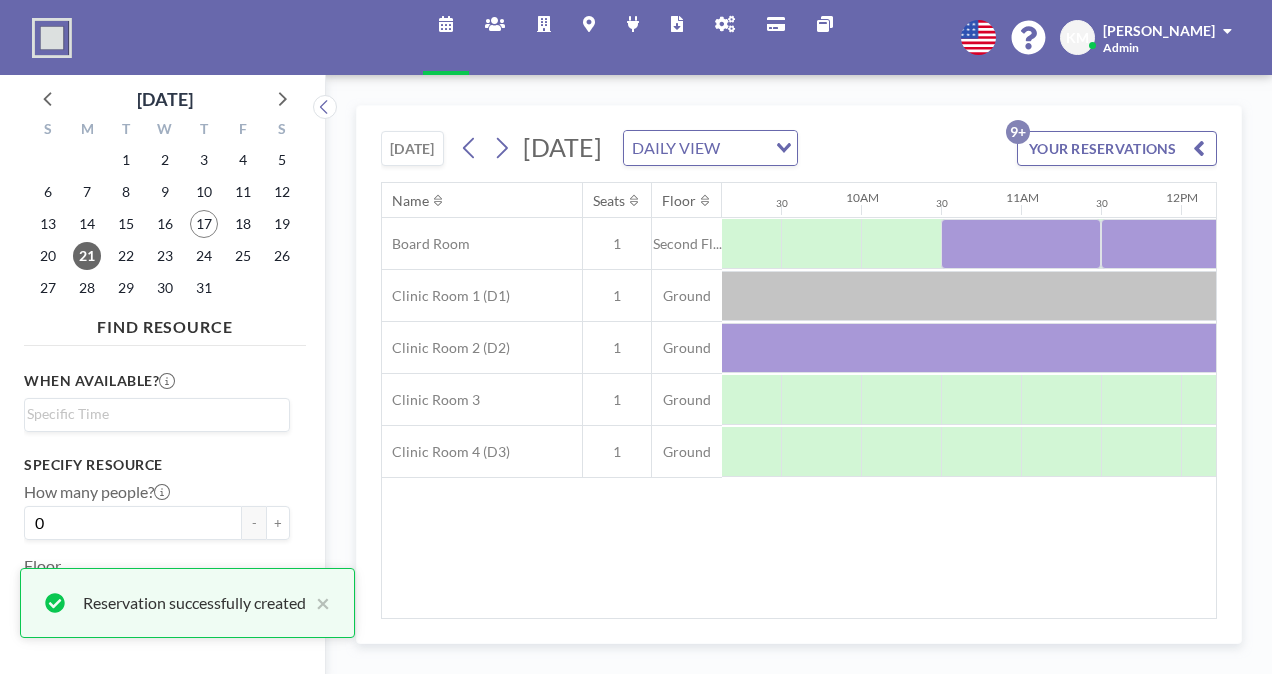 scroll, scrollTop: 0, scrollLeft: 1454, axis: horizontal 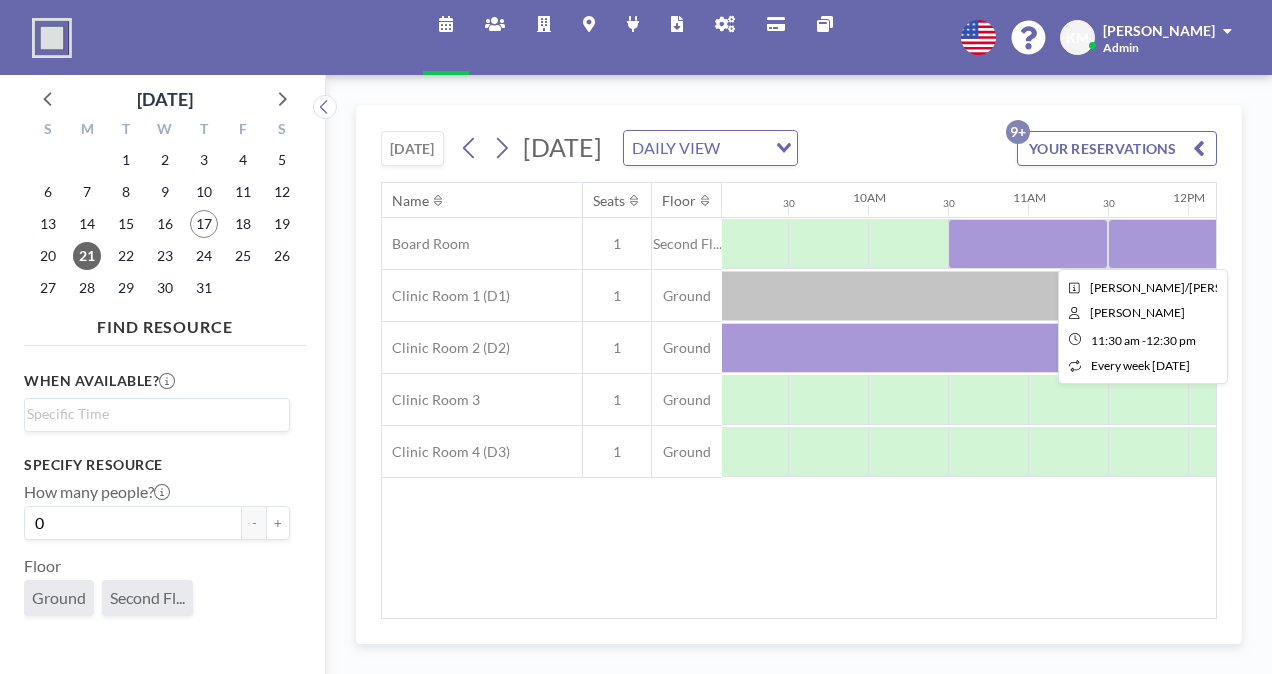 click at bounding box center [1188, 244] 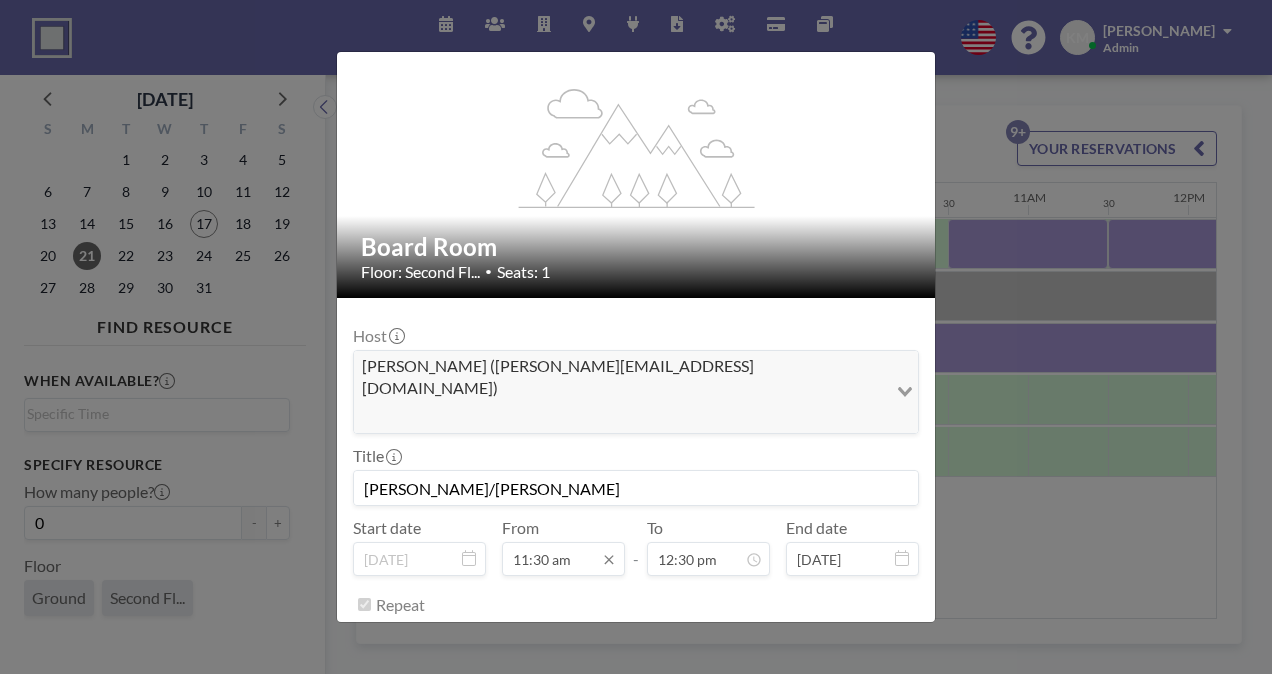 scroll, scrollTop: 115, scrollLeft: 0, axis: vertical 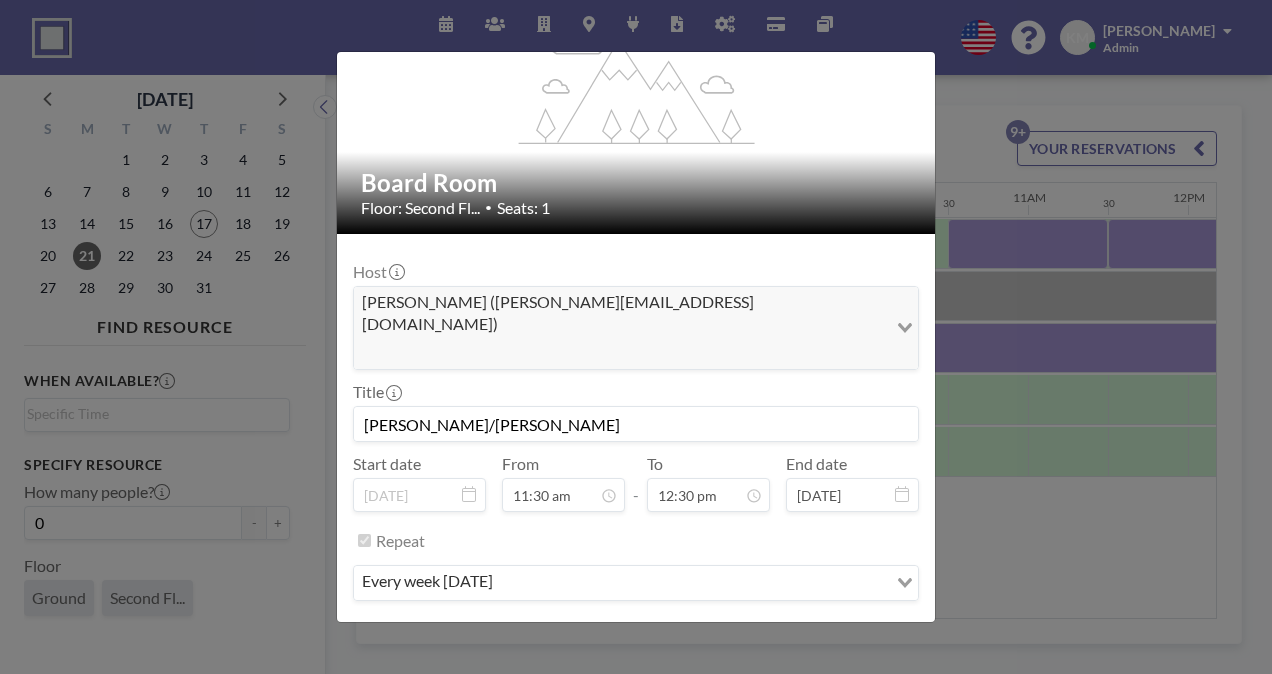 click on "flex-grow: 1.2;   Board Room   Floor: Second Fl...   •   Seats: 1   Host
[PERSON_NAME] ([PERSON_NAME][EMAIL_ADDRESS][DOMAIN_NAME])
Loading...      Title  [PERSON_NAME]/[PERSON_NAME]  Start date  [DATE]  From  11:30 am      -   To  12:30 pm      End date  [DATE]  Repeat
every week [DATE]
Loading...               REMOVE   SAVE CHANGES" at bounding box center (636, 337) 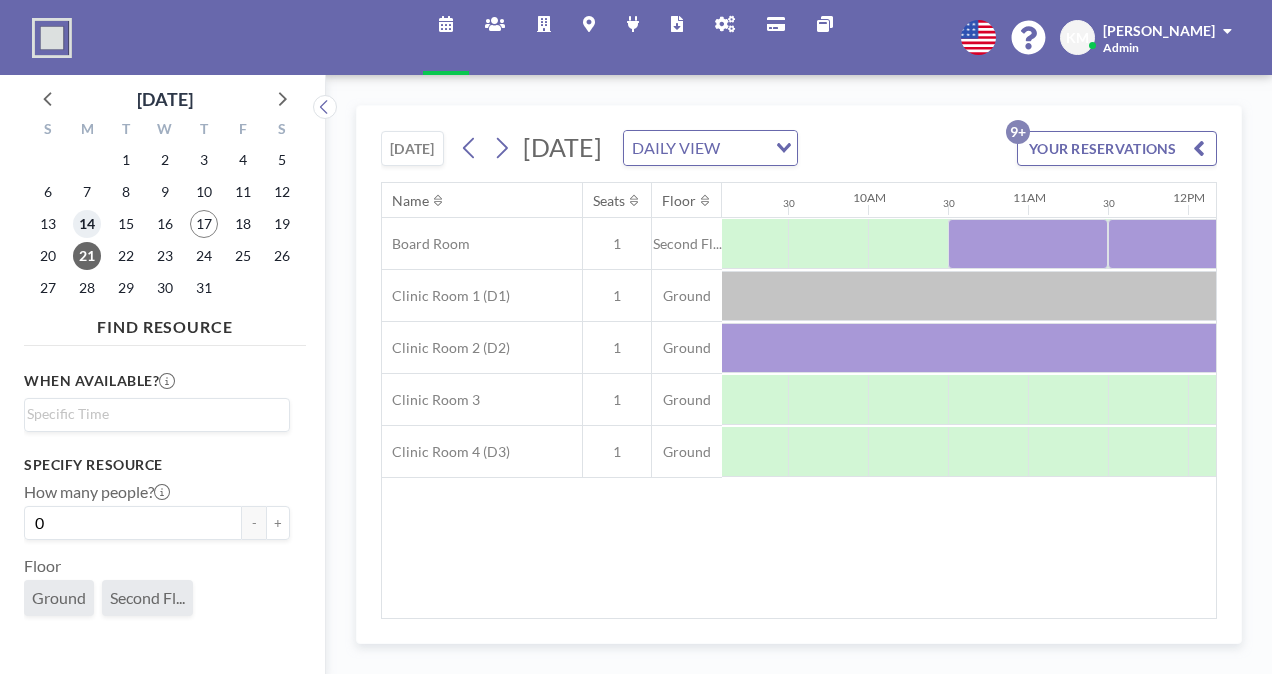 click on "14" at bounding box center (87, 224) 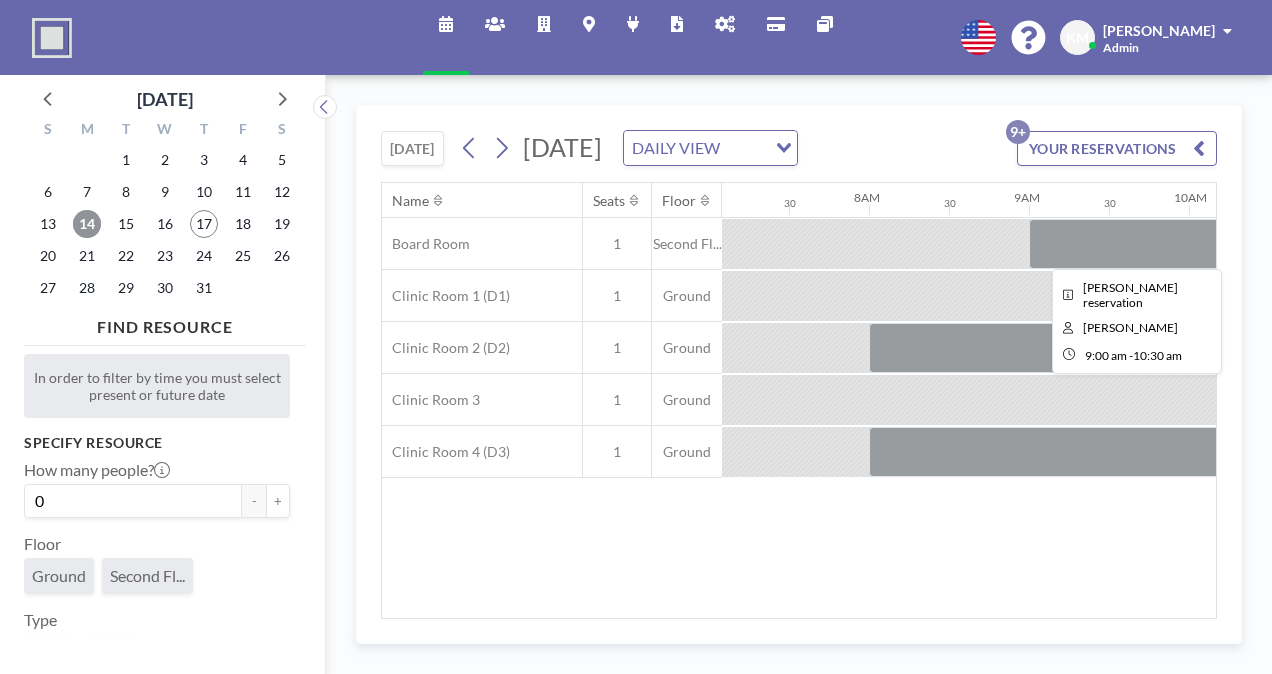 scroll, scrollTop: 0, scrollLeft: 1200, axis: horizontal 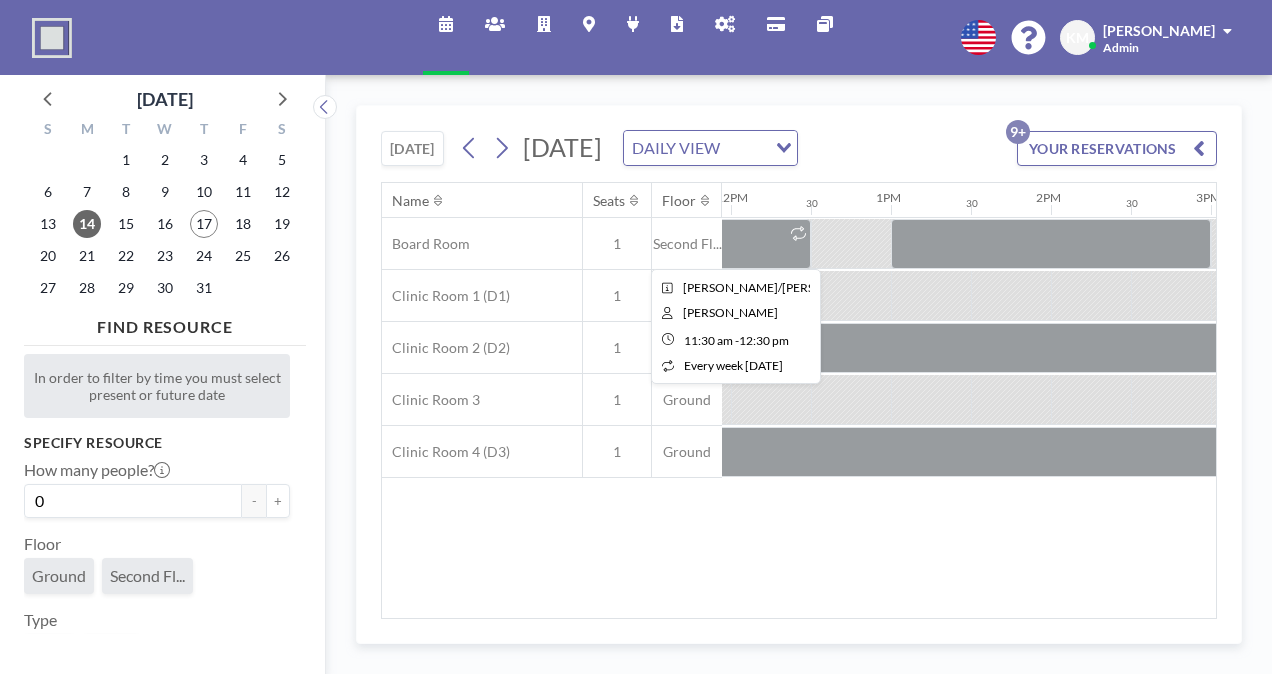 click at bounding box center [731, 244] 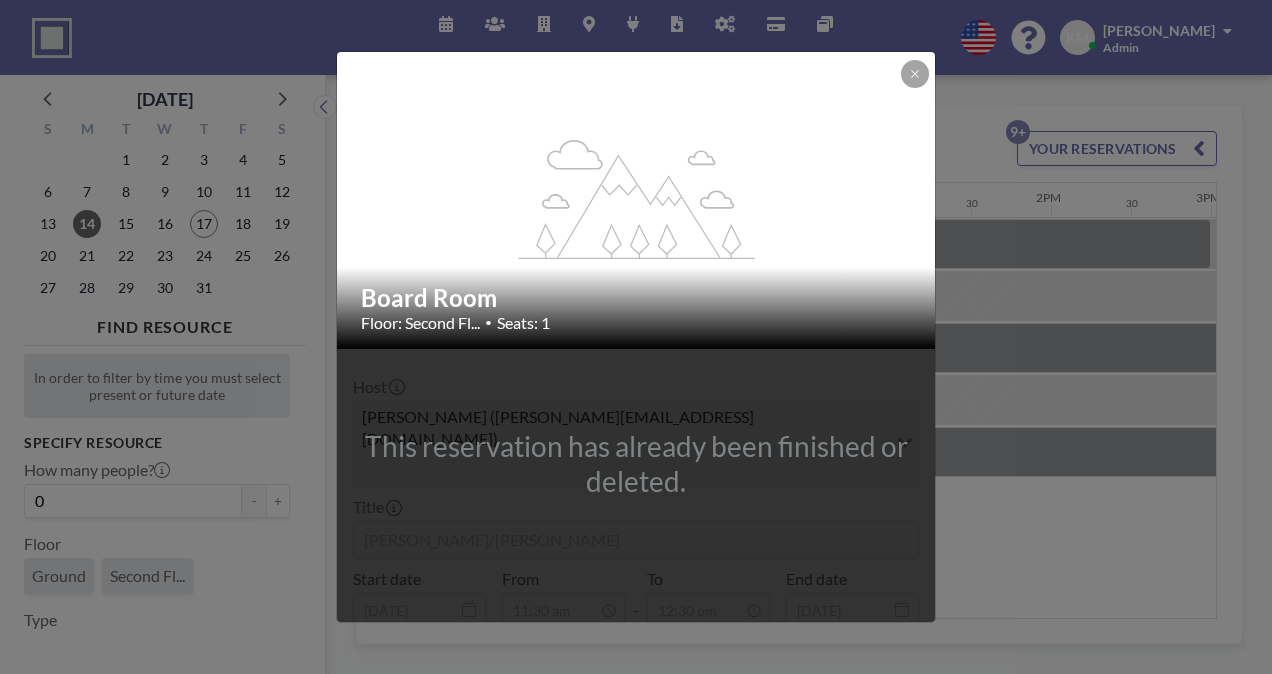 scroll, scrollTop: 49, scrollLeft: 0, axis: vertical 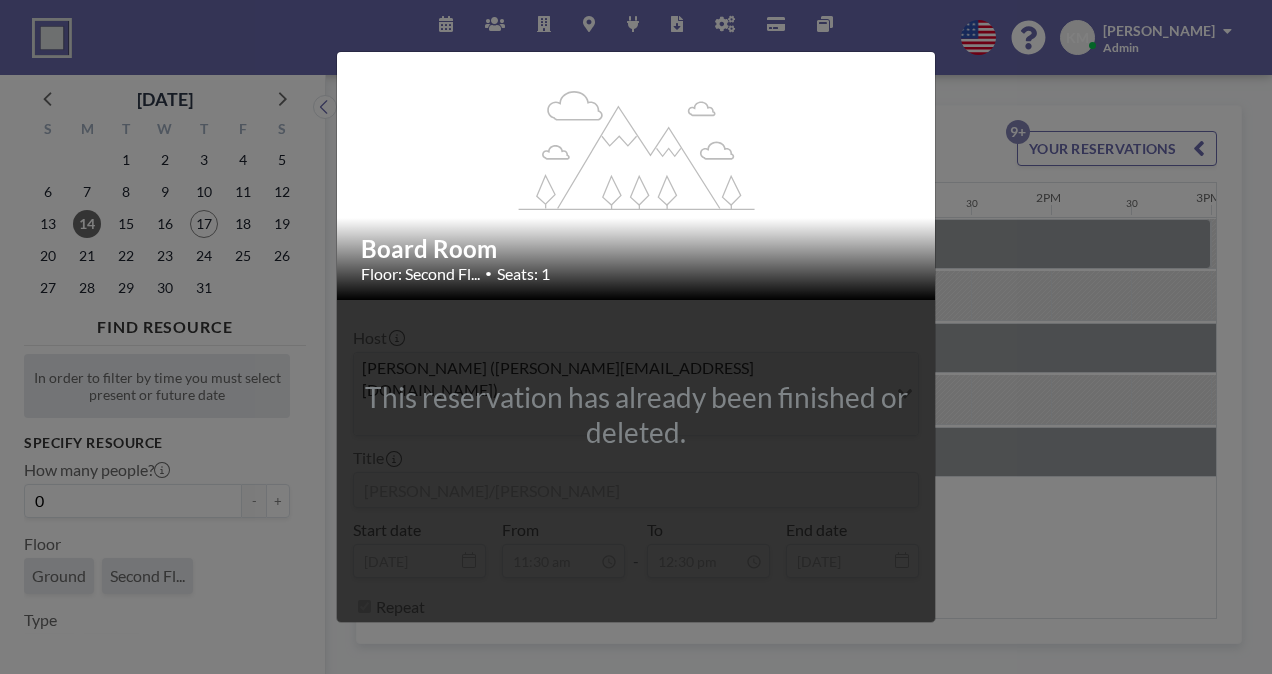 click on "flex-grow: 1.2;   Board Room   Floor: Second Fl...   •   Seats: 1   This reservation has already been finished or deleted.   Host
[PERSON_NAME] ([PERSON_NAME][EMAIL_ADDRESS][DOMAIN_NAME])
Loading...      Title  [PERSON_NAME]/[PERSON_NAME]  Start date  [DATE]  From  11:30 am      -   To  12:30 pm      End date  [DATE]  Repeat
every week [DATE]
Loading..." at bounding box center (636, 337) 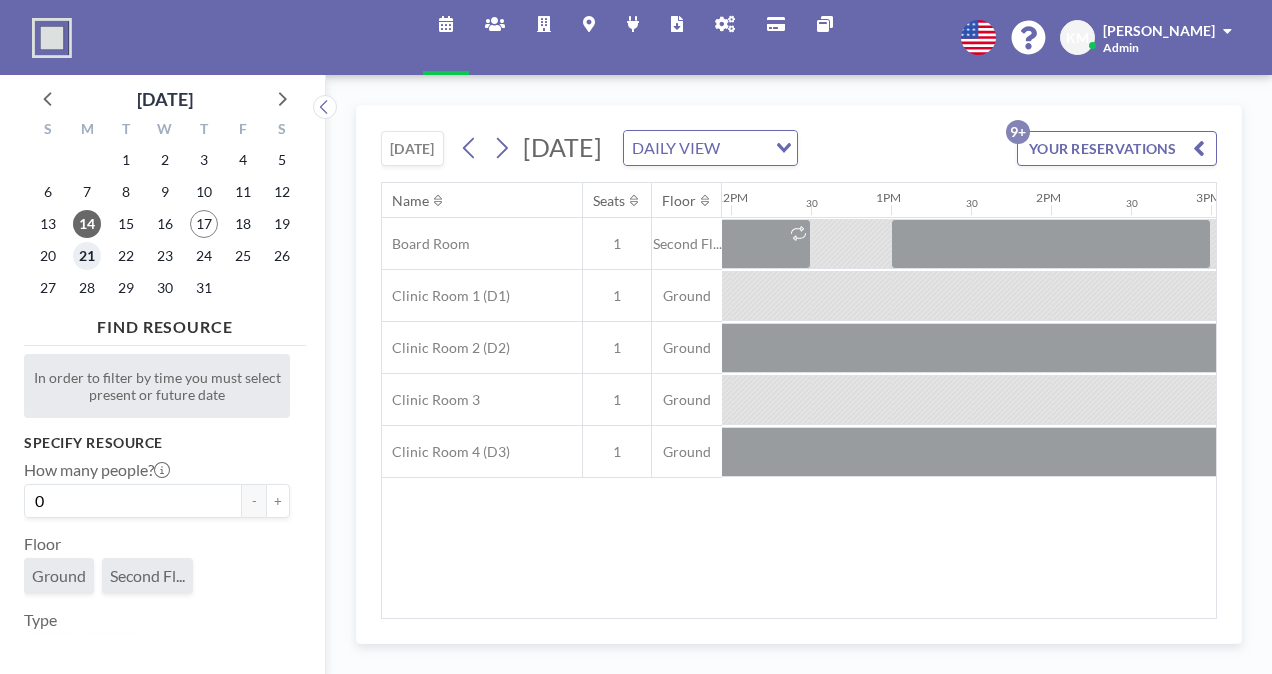 click on "21" at bounding box center (87, 256) 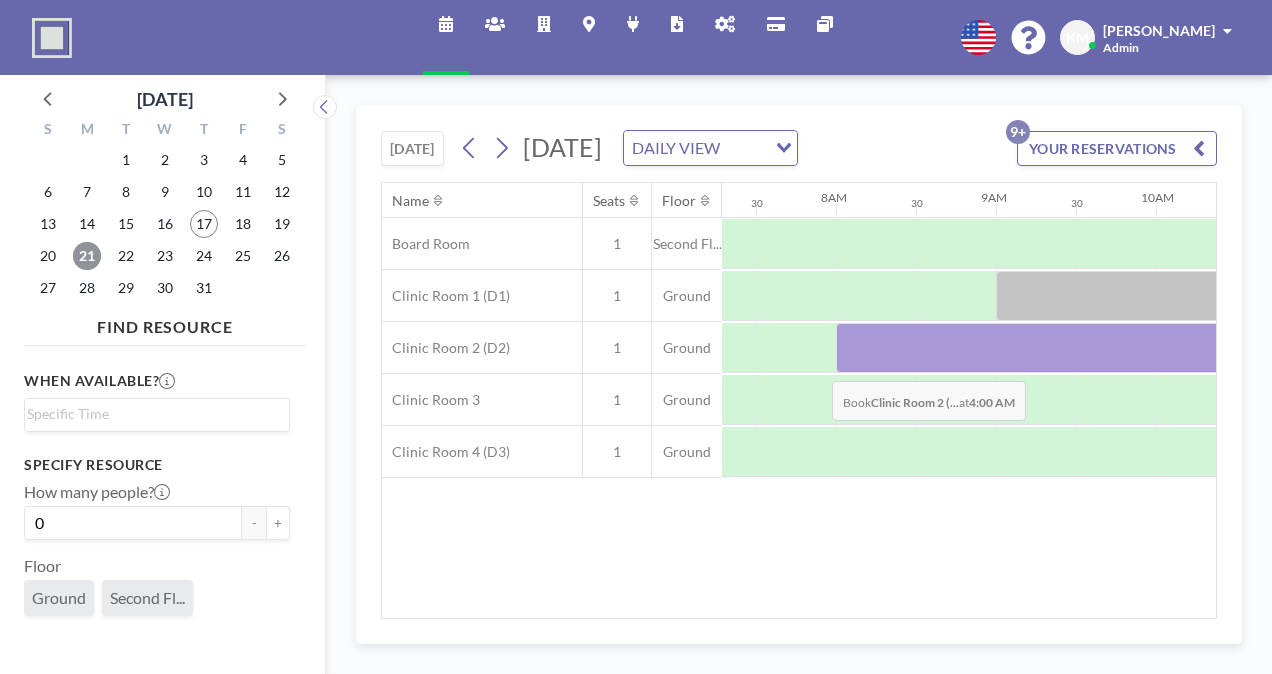 scroll, scrollTop: 0, scrollLeft: 1200, axis: horizontal 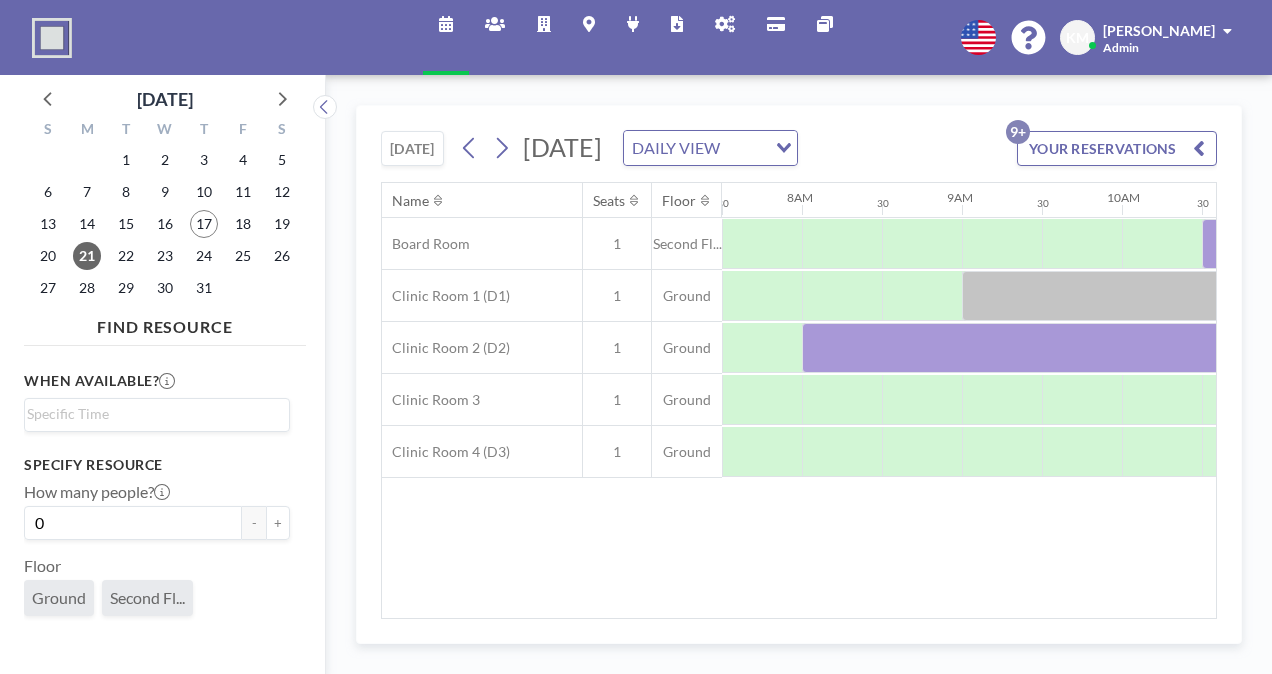 click on "YOUR RESERVATIONS   9+" at bounding box center [1117, 148] 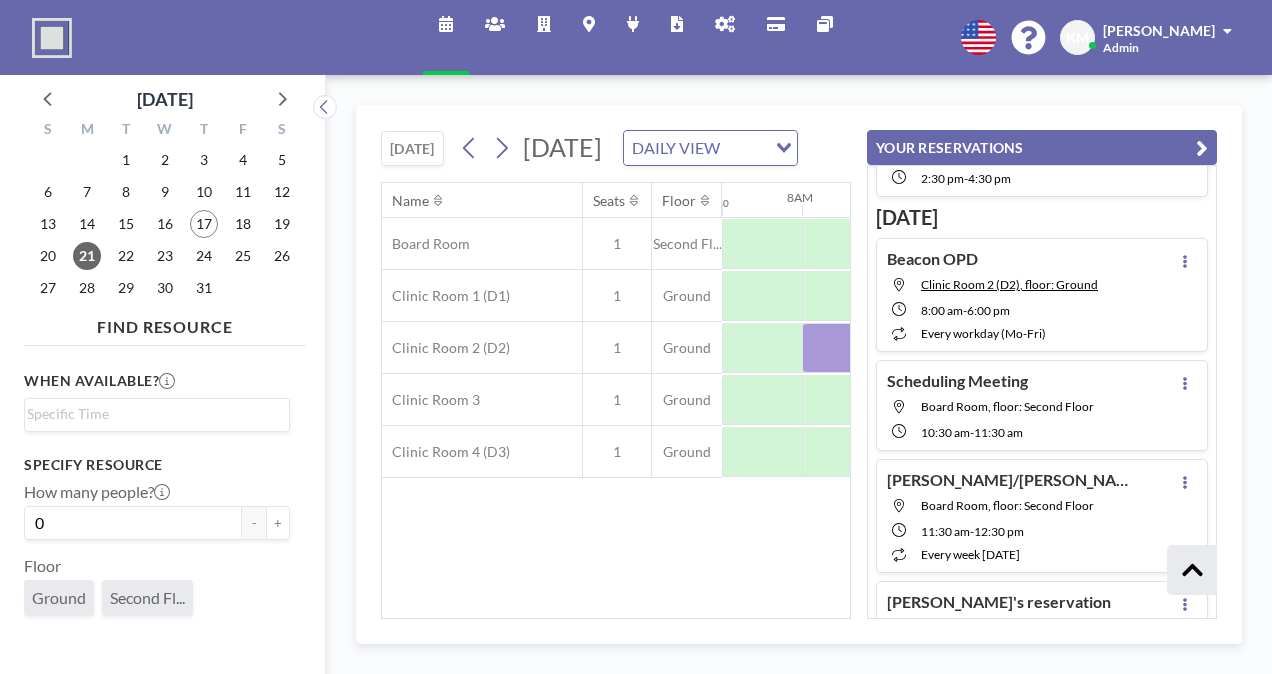 scroll, scrollTop: 500, scrollLeft: 0, axis: vertical 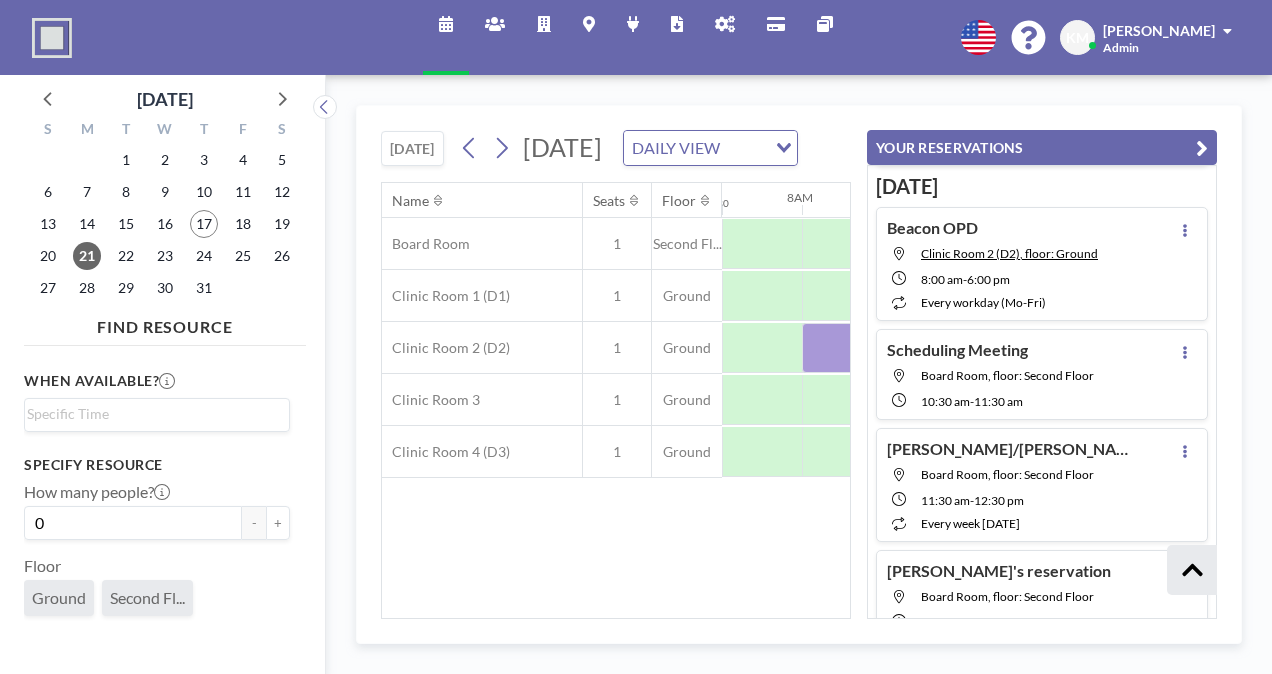 click on "[PERSON_NAME]/[PERSON_NAME]   Board Room, floor: Second Floor  11:30 AM  -  12:30 PM every week [DATE]" at bounding box center (1012, 485) 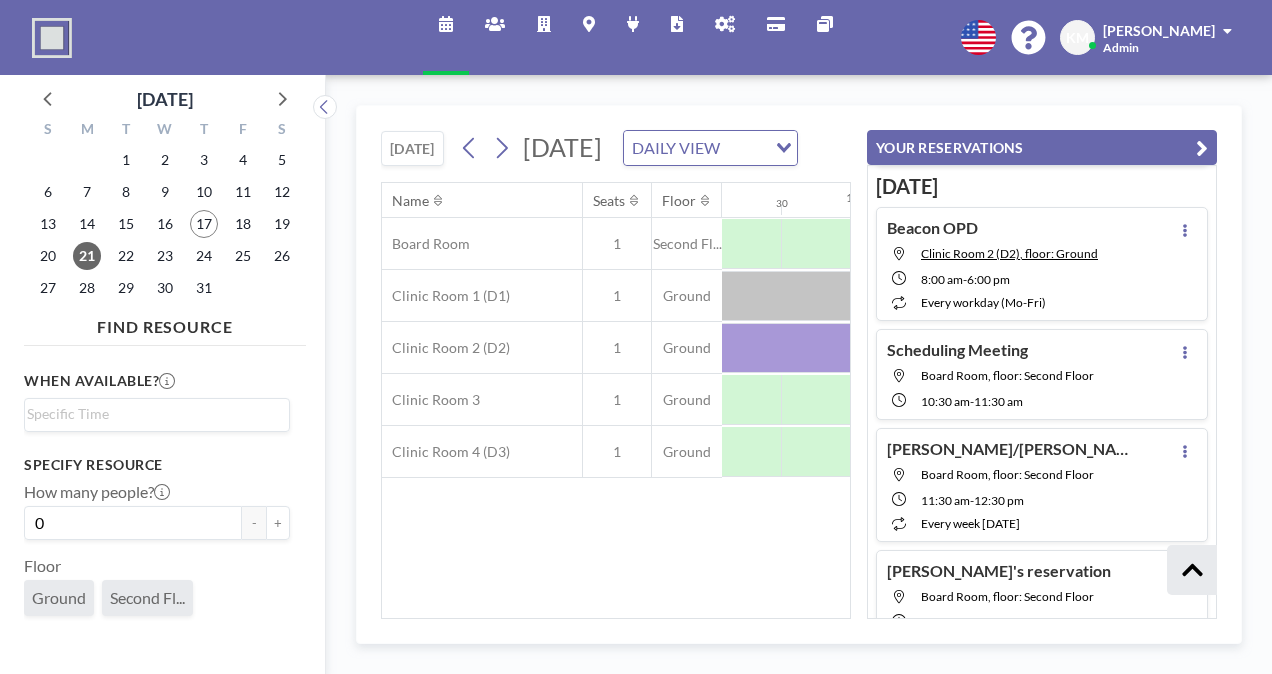 scroll, scrollTop: 0, scrollLeft: 1760, axis: horizontal 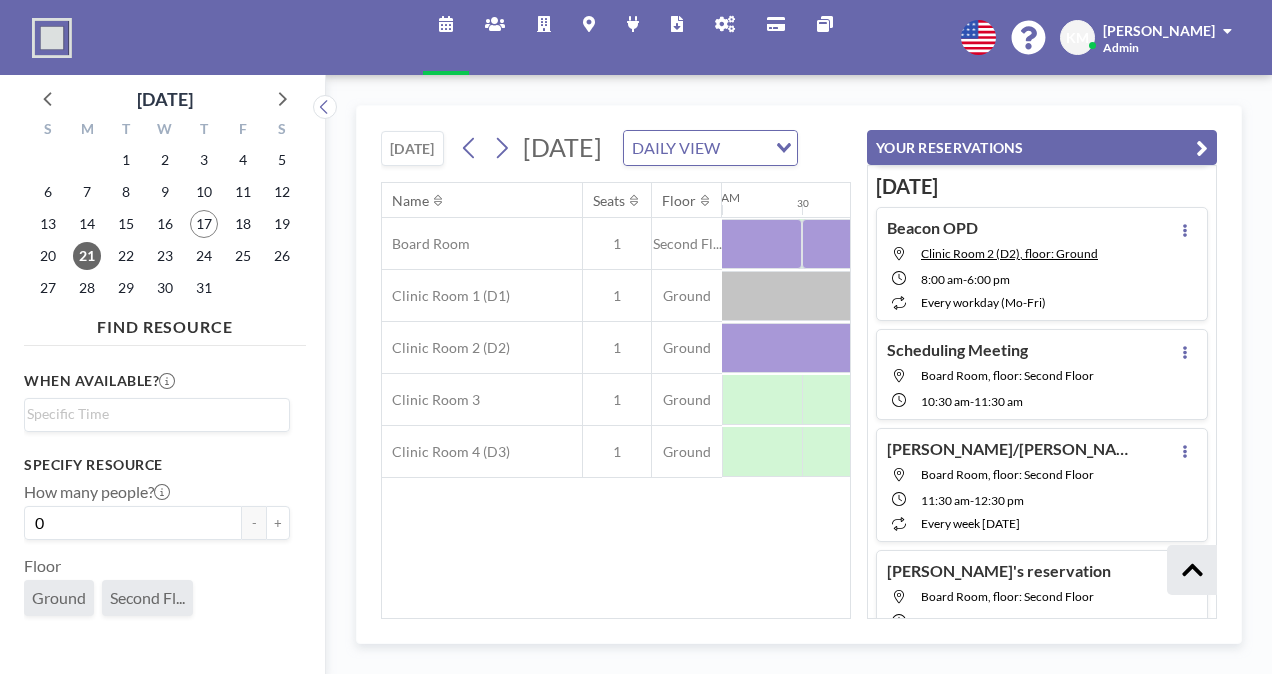 drag, startPoint x: 1085, startPoint y: 513, endPoint x: 1079, endPoint y: 488, distance: 25.70992 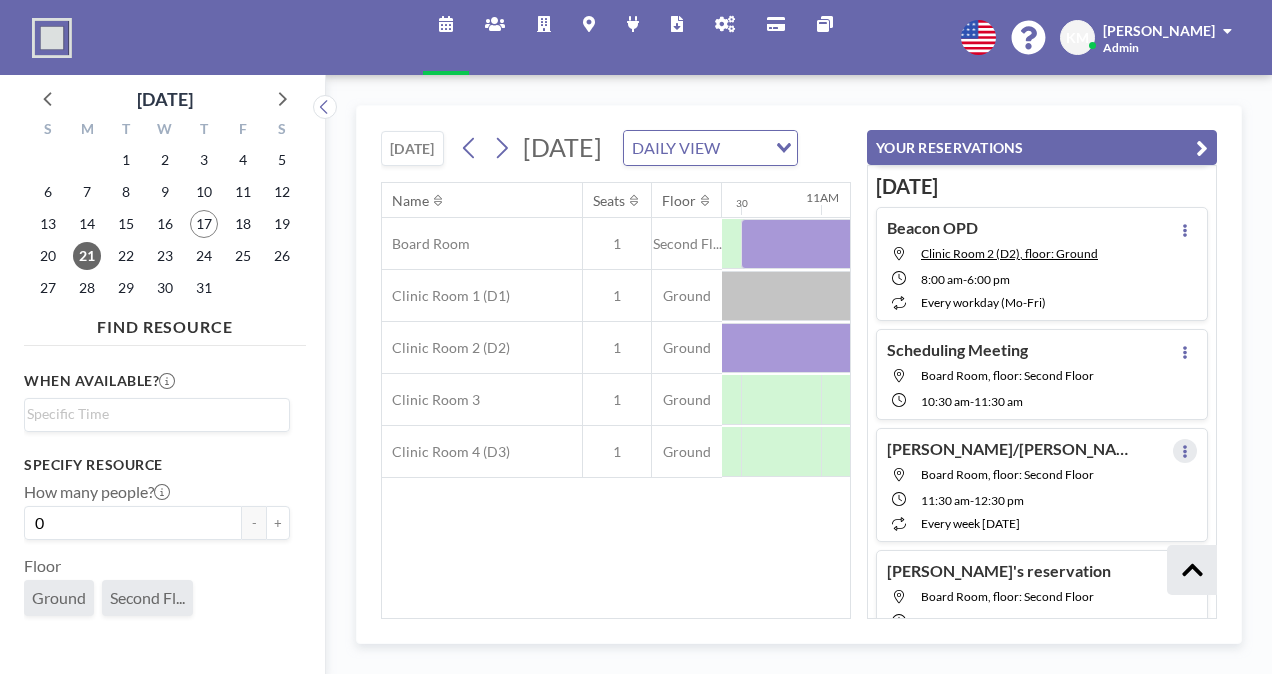 click at bounding box center [1185, 451] 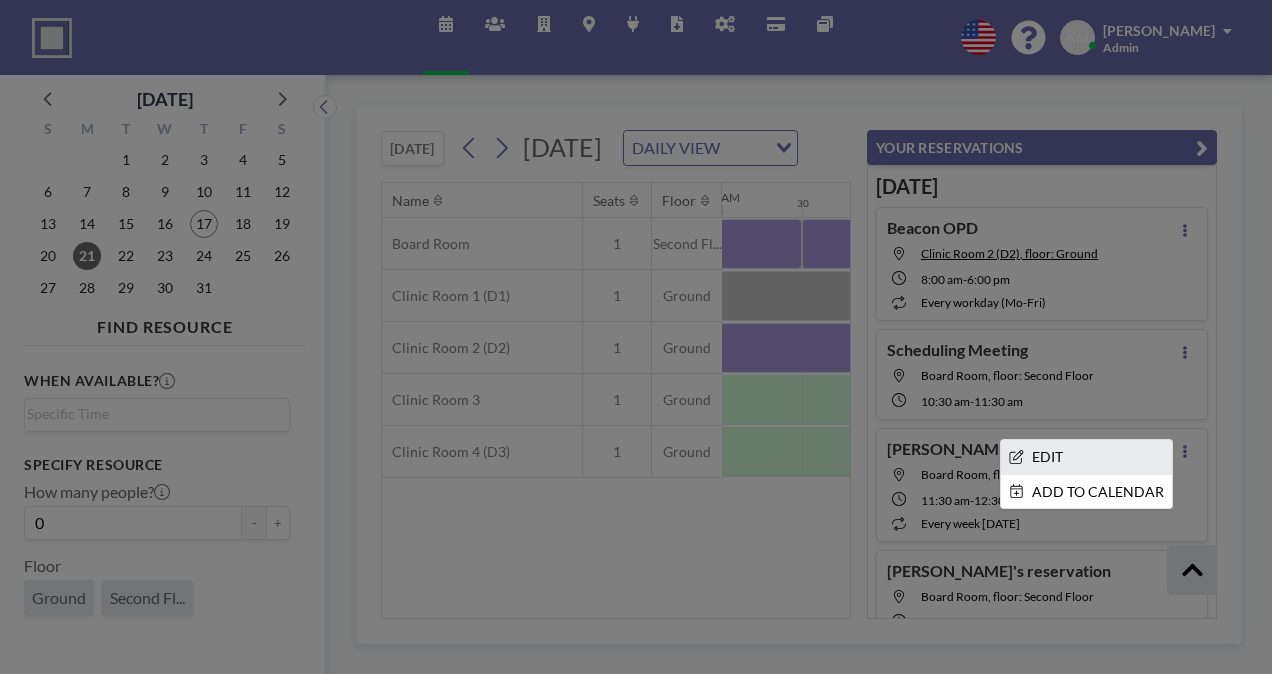 click on "EDIT" at bounding box center (1086, 457) 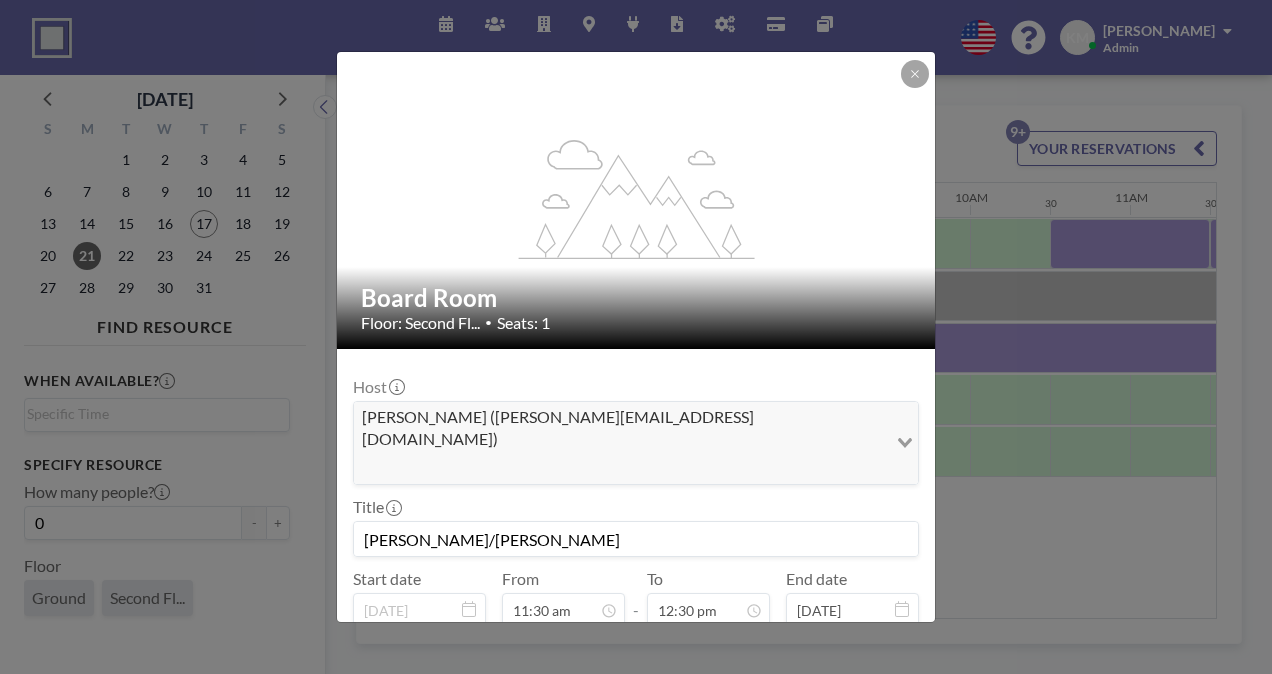 scroll, scrollTop: 0, scrollLeft: 1630, axis: horizontal 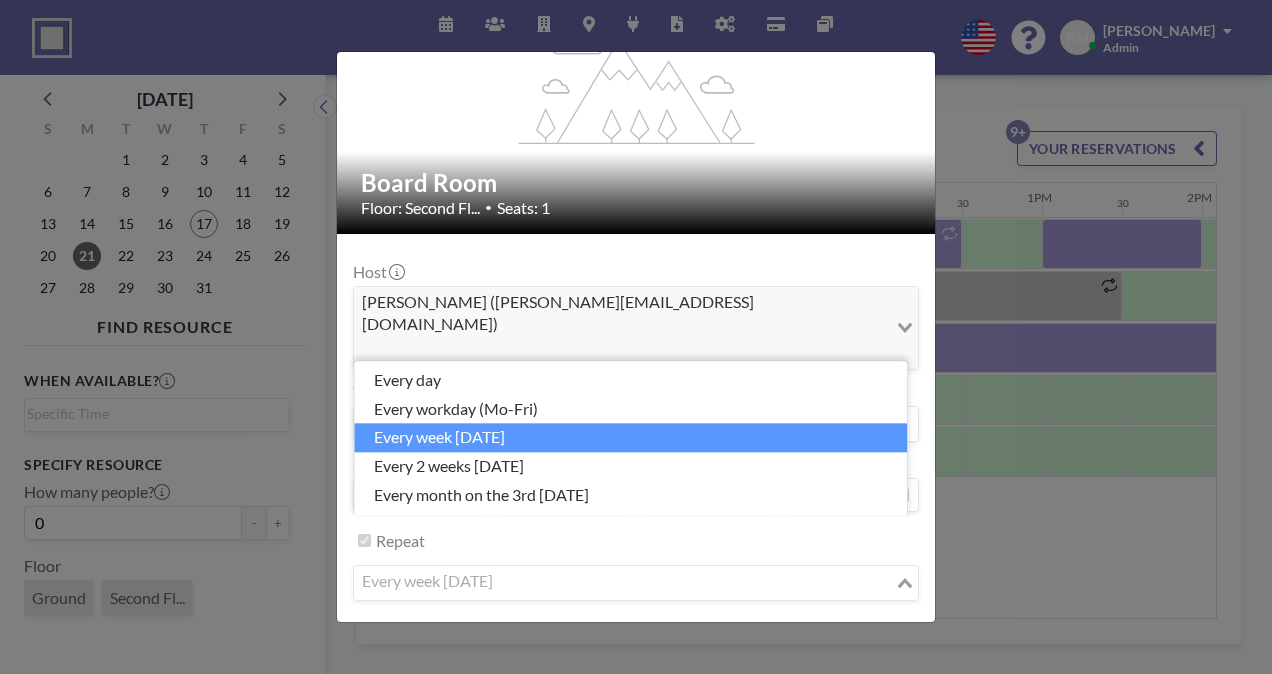 click at bounding box center [624, 583] 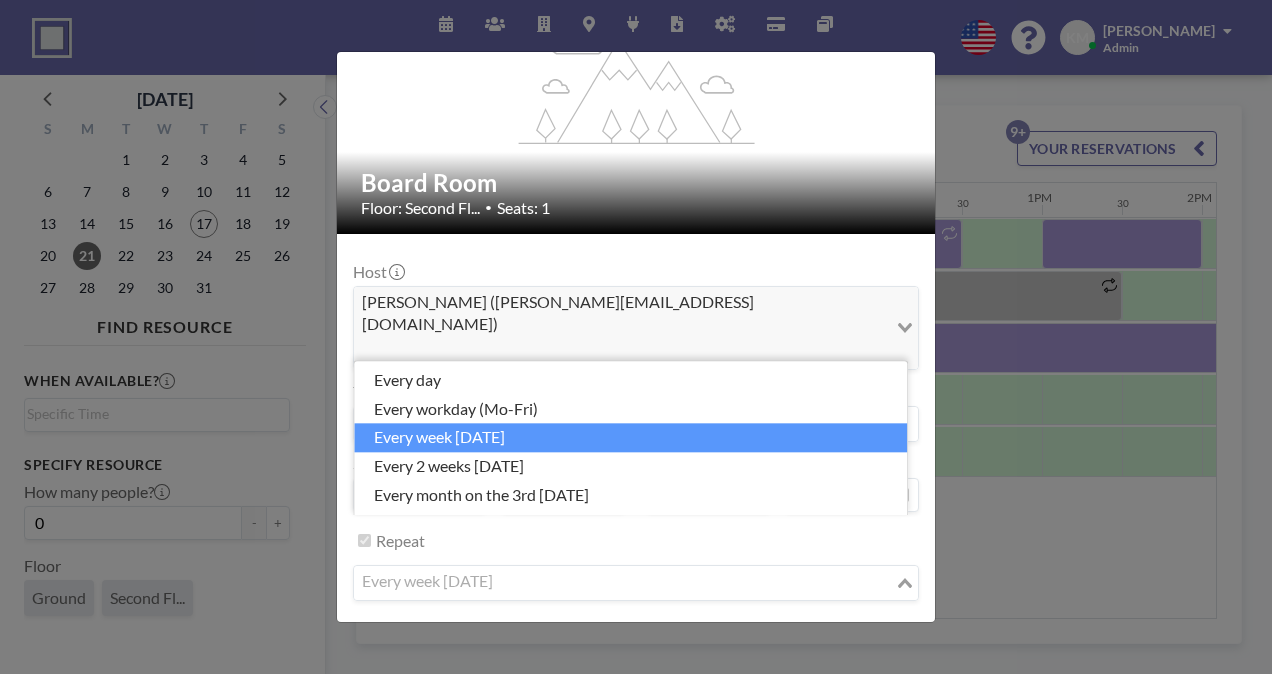 click at bounding box center [624, 583] 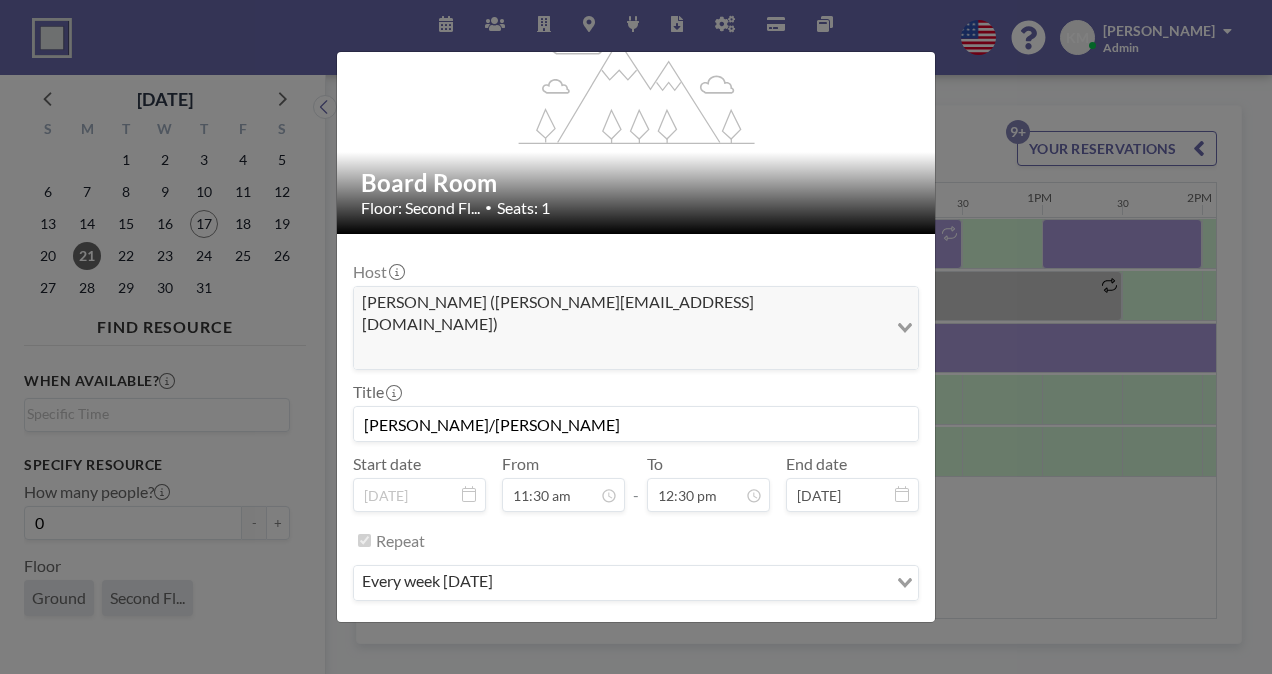 scroll, scrollTop: 890, scrollLeft: 0, axis: vertical 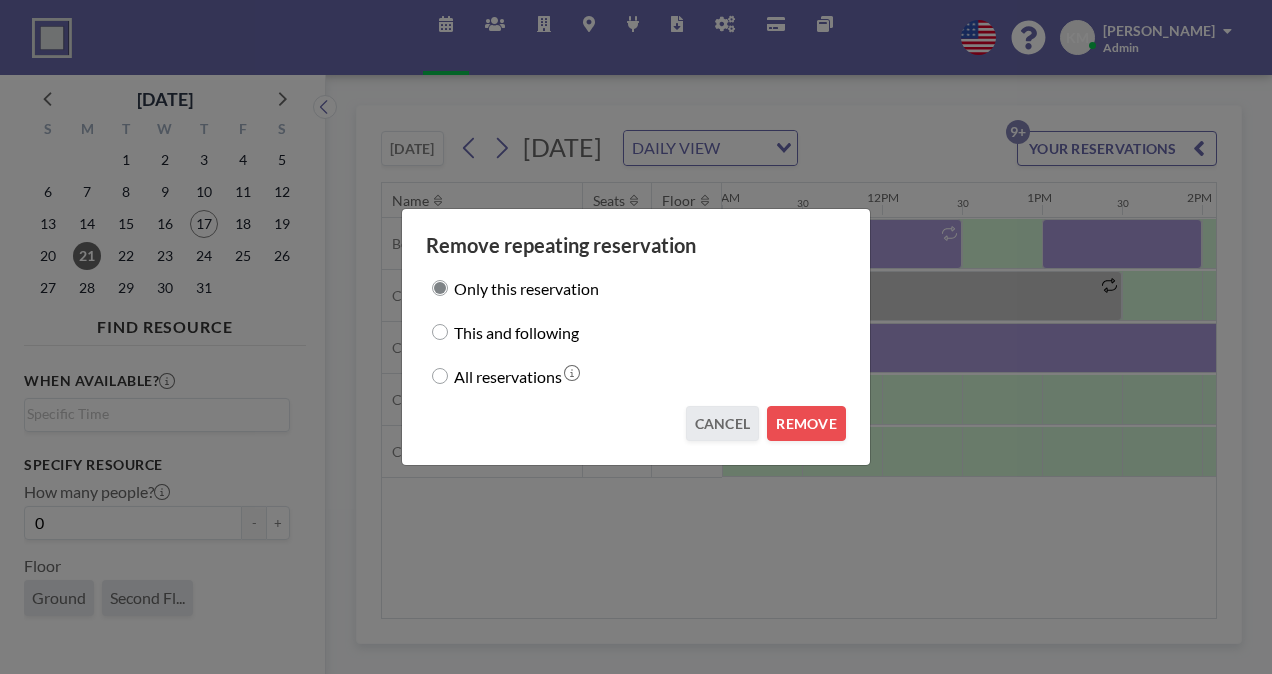 click on "All reservations" at bounding box center (508, 376) 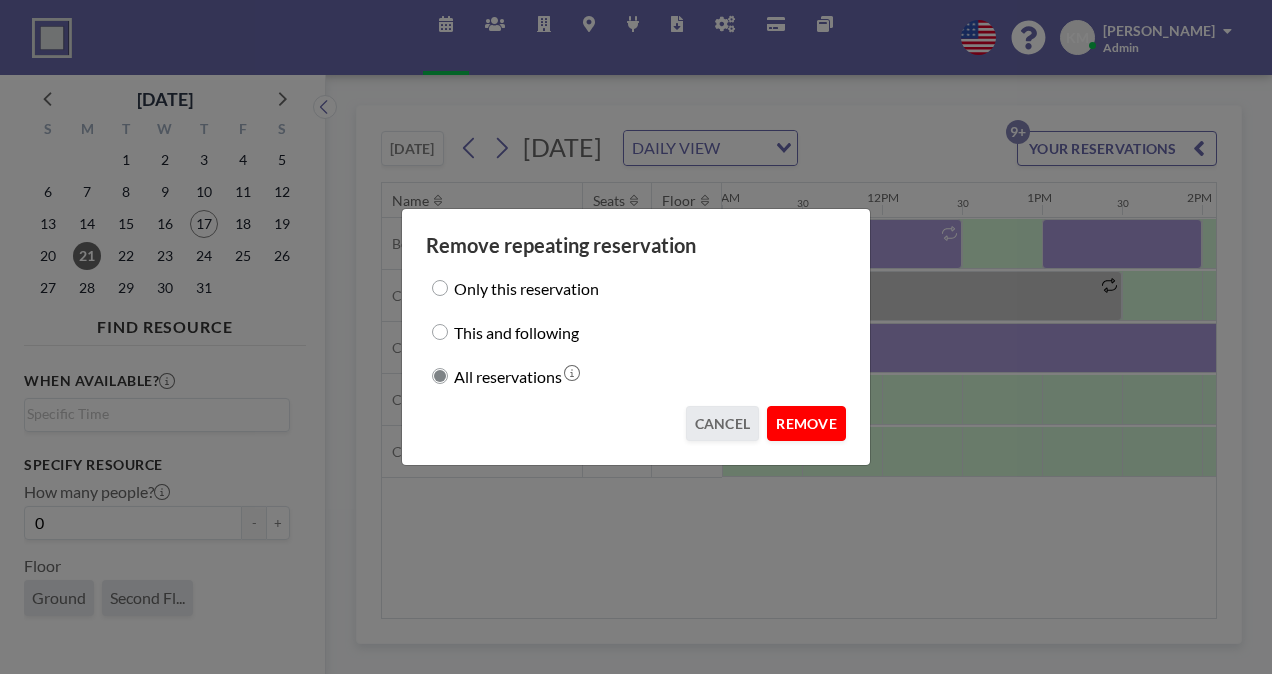 click on "REMOVE" at bounding box center (806, 423) 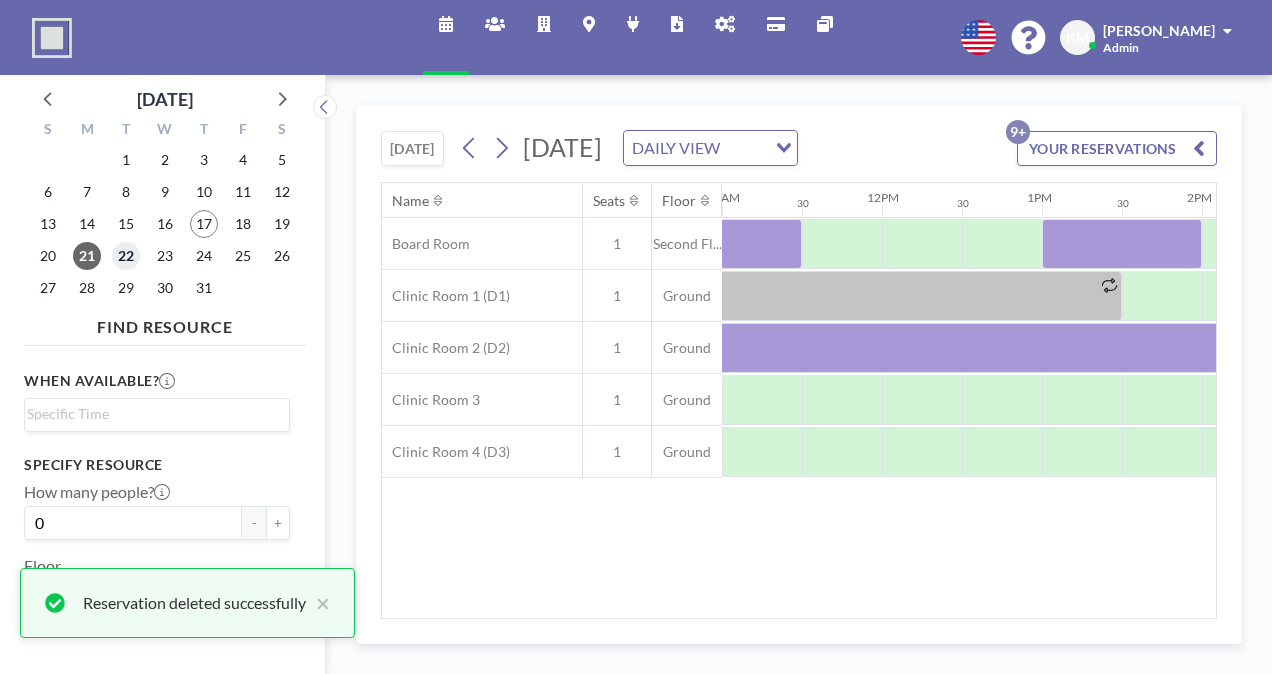 click on "22" at bounding box center [126, 256] 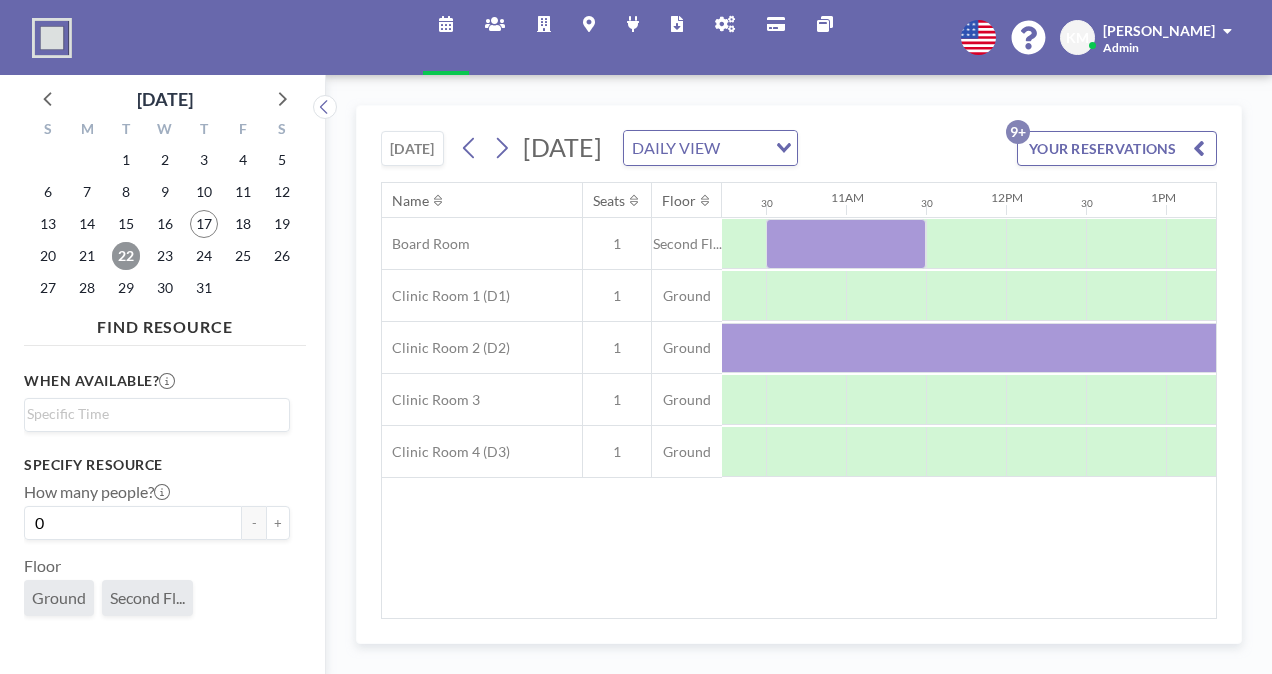 scroll, scrollTop: 0, scrollLeft: 1729, axis: horizontal 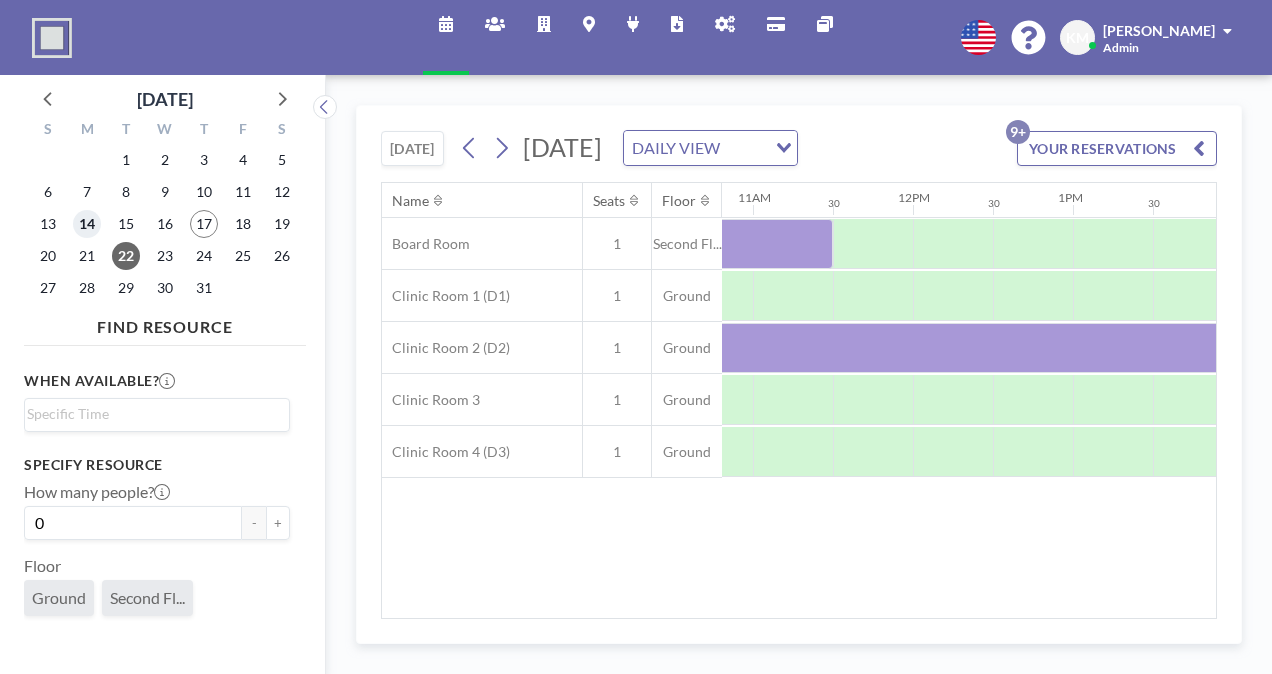 drag, startPoint x: 98, startPoint y: 223, endPoint x: 108, endPoint y: 221, distance: 10.198039 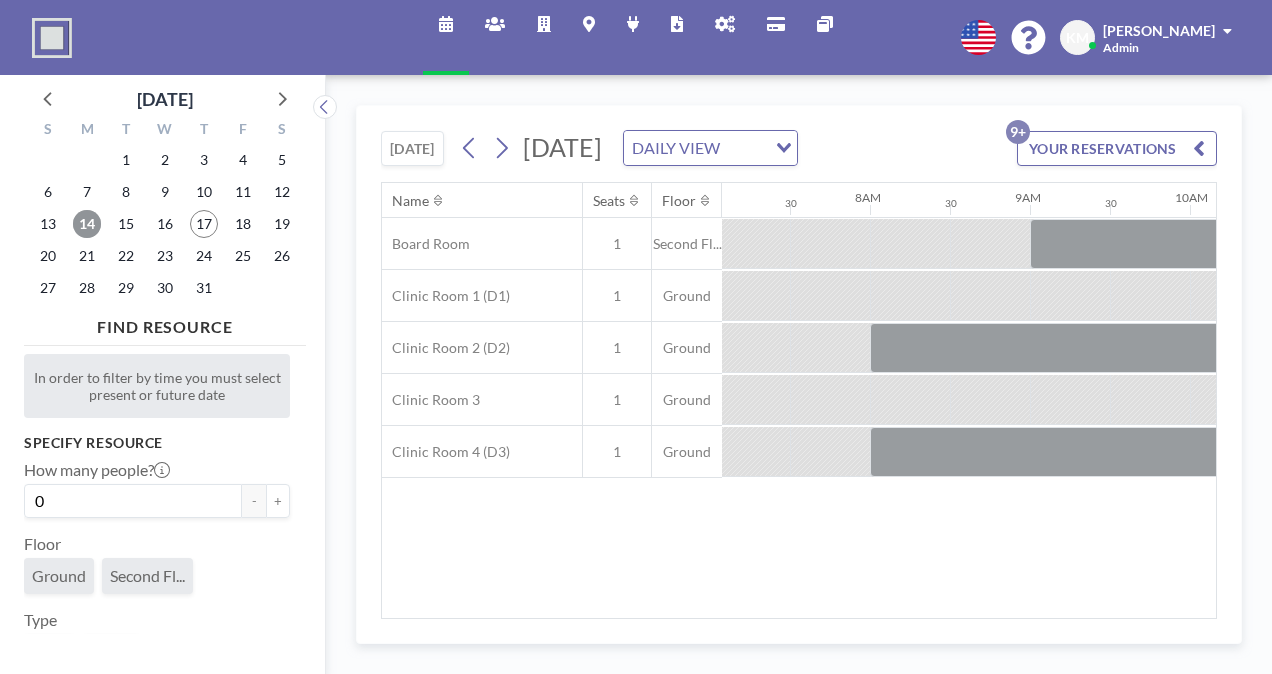 scroll, scrollTop: 0, scrollLeft: 1200, axis: horizontal 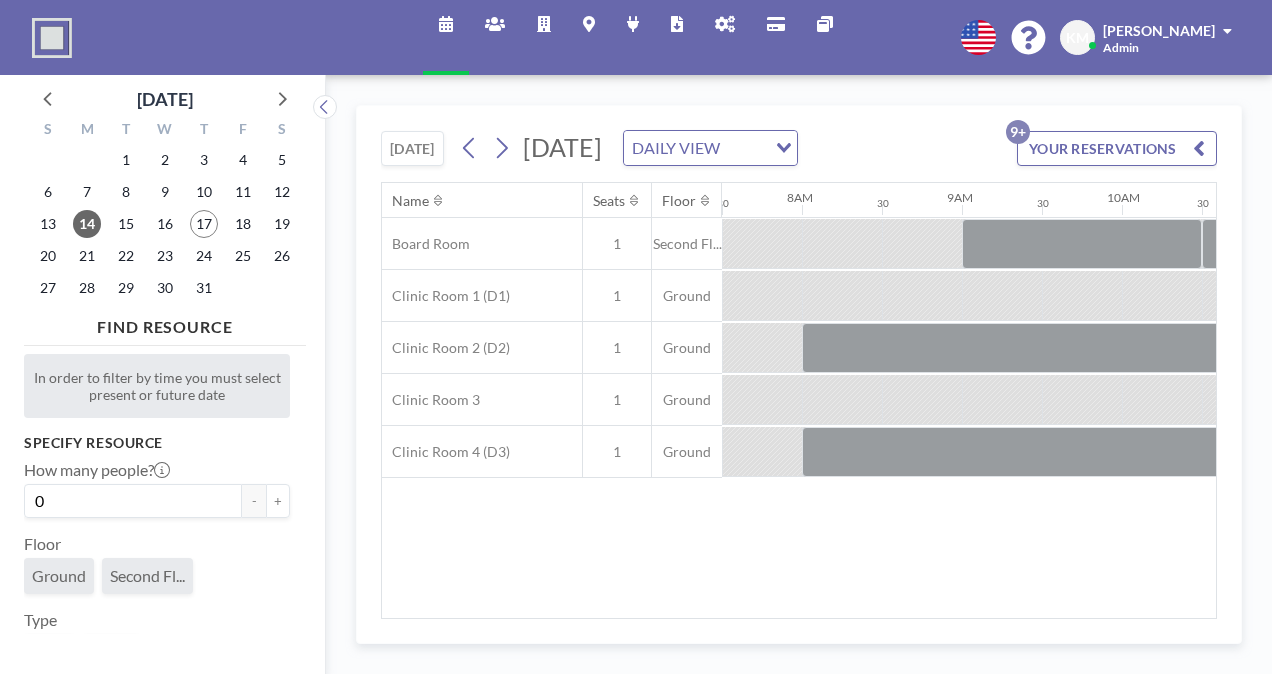 drag, startPoint x: 762, startPoint y: 604, endPoint x: 816, endPoint y: 604, distance: 54 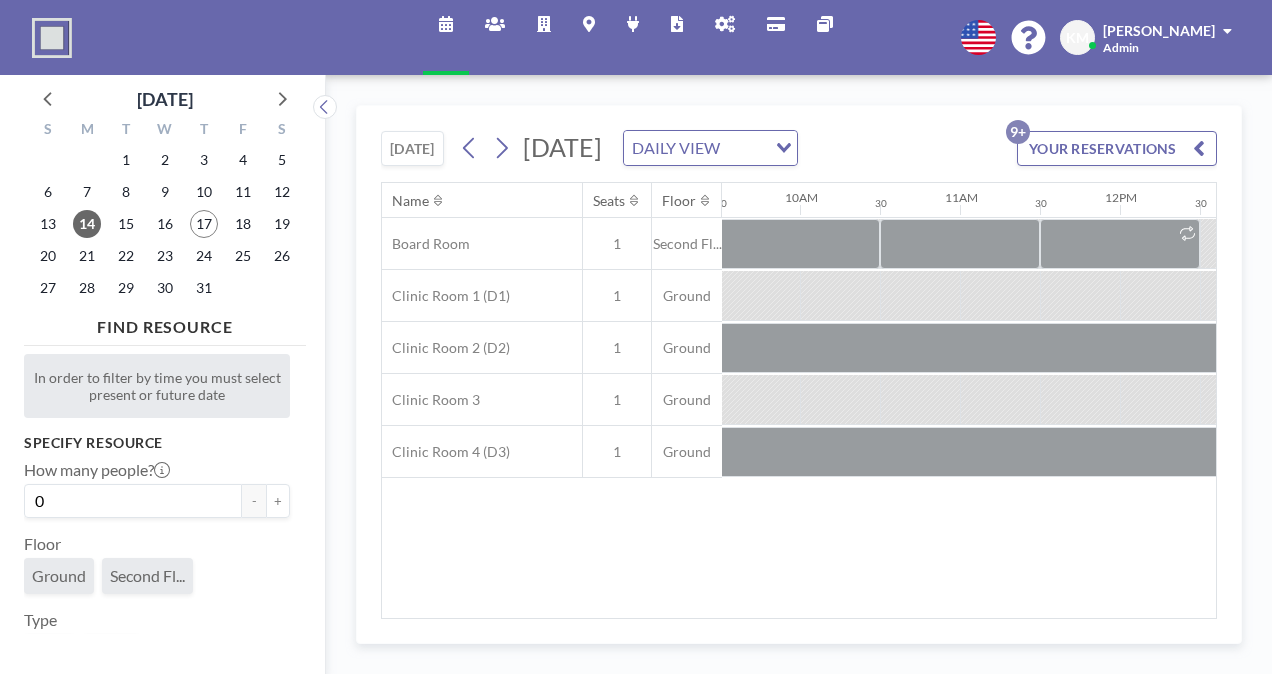 scroll, scrollTop: 0, scrollLeft: 1581, axis: horizontal 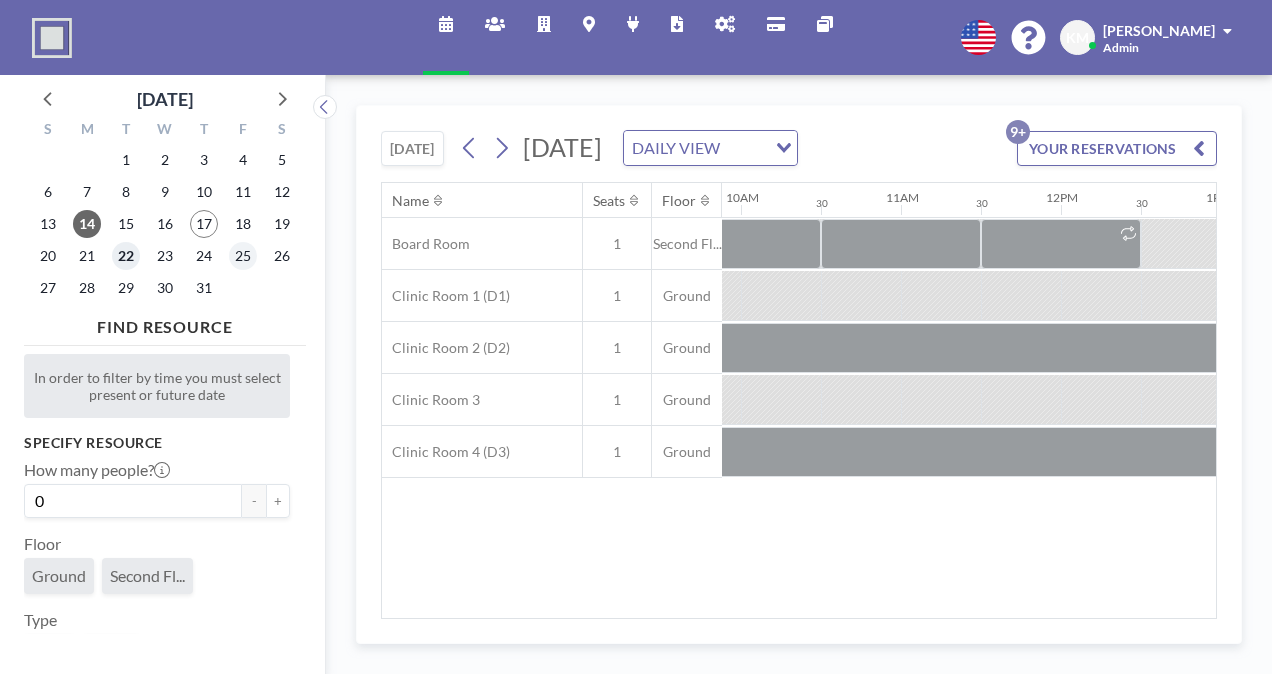 drag, startPoint x: 120, startPoint y: 250, endPoint x: 238, endPoint y: 266, distance: 119.0798 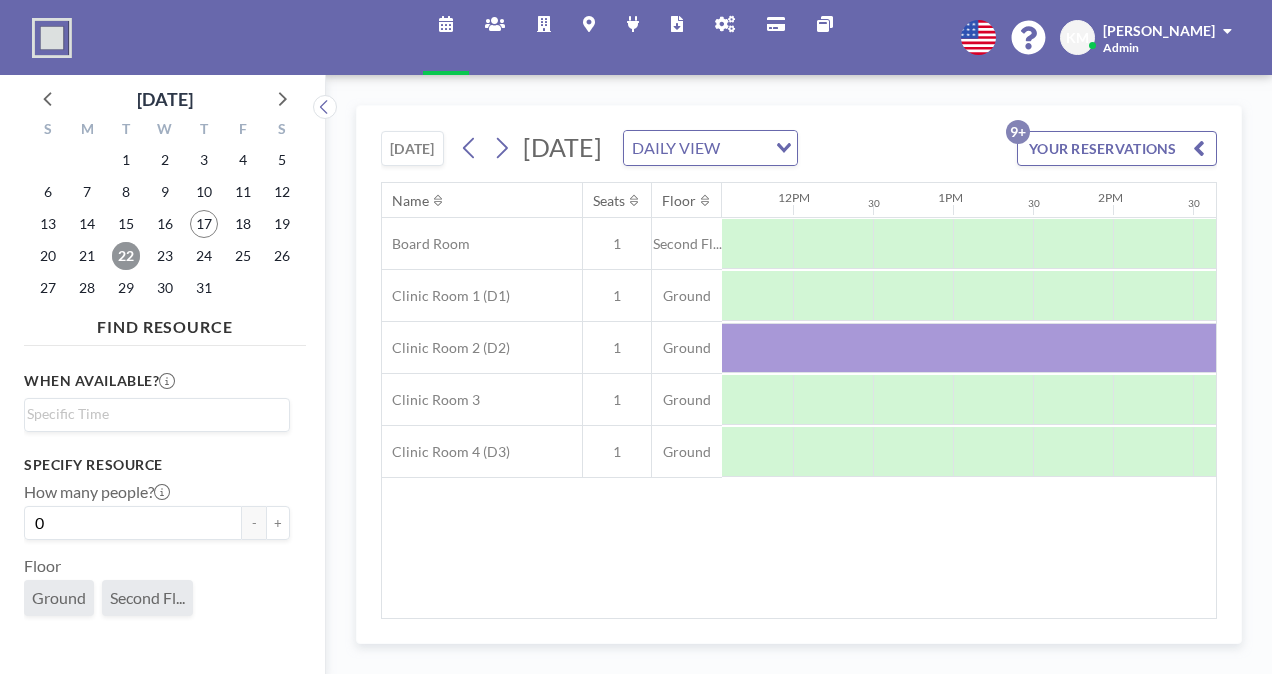 scroll, scrollTop: 0, scrollLeft: 1852, axis: horizontal 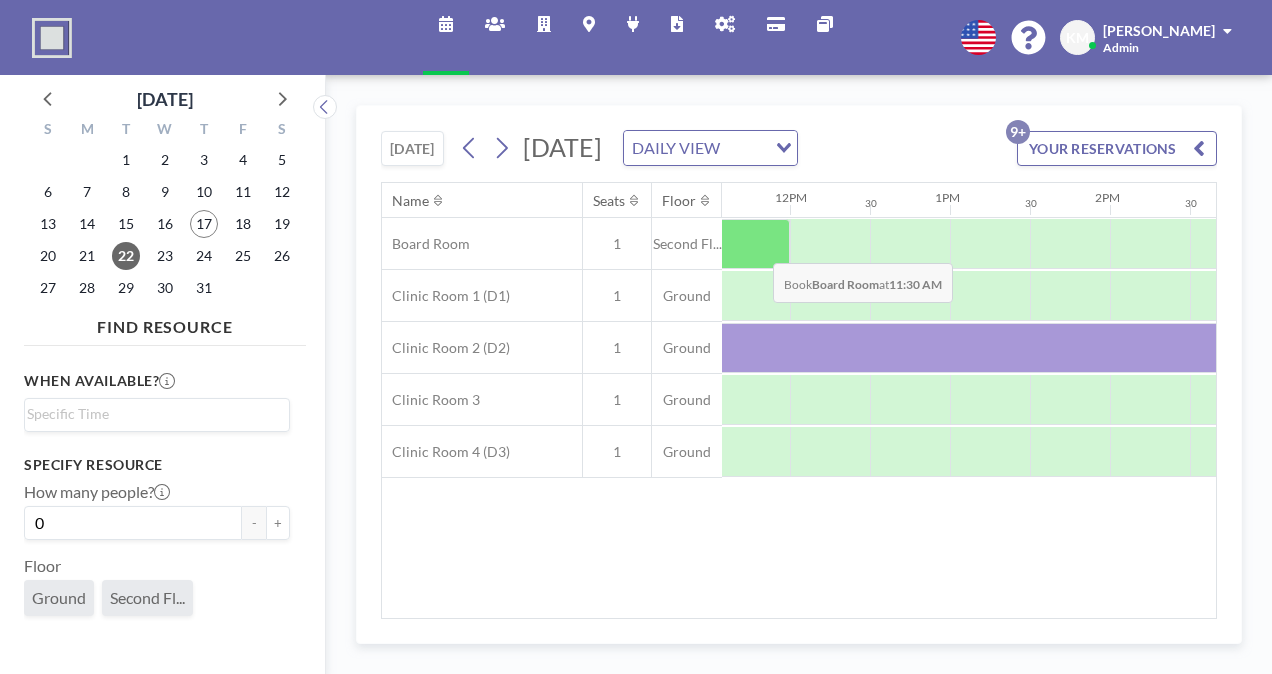 click at bounding box center (750, 244) 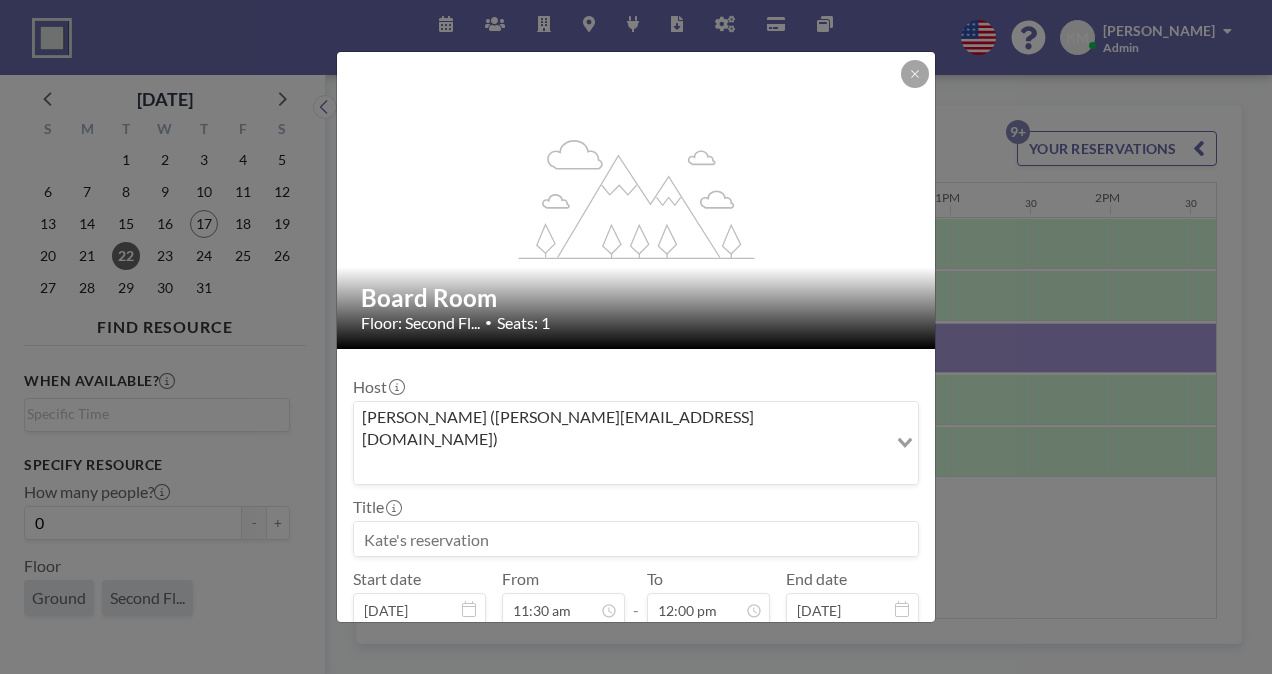 click at bounding box center [636, 539] 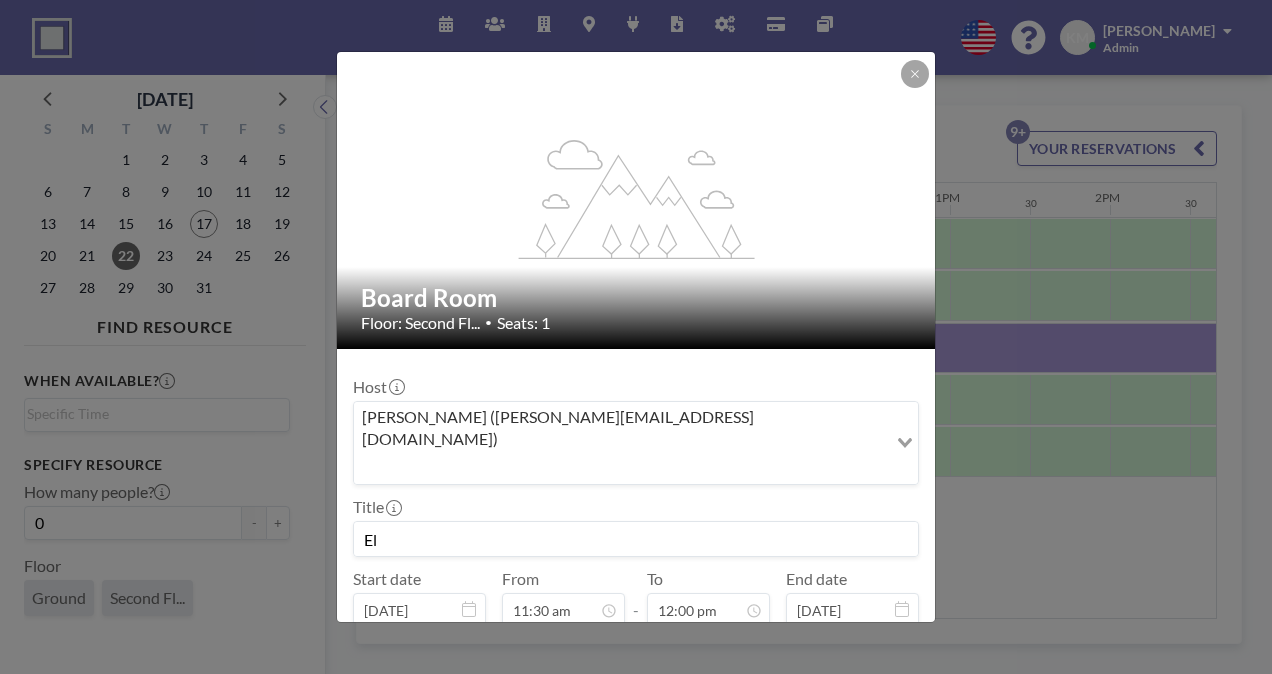 type on "E" 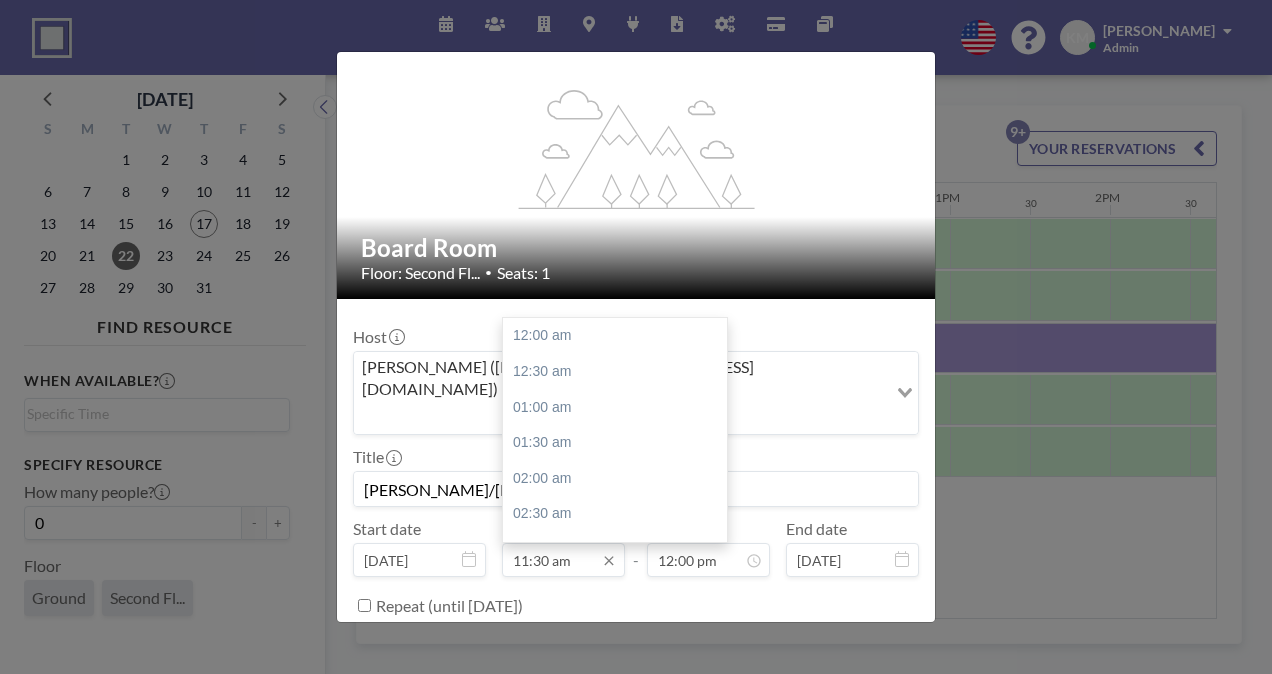 scroll, scrollTop: 64, scrollLeft: 0, axis: vertical 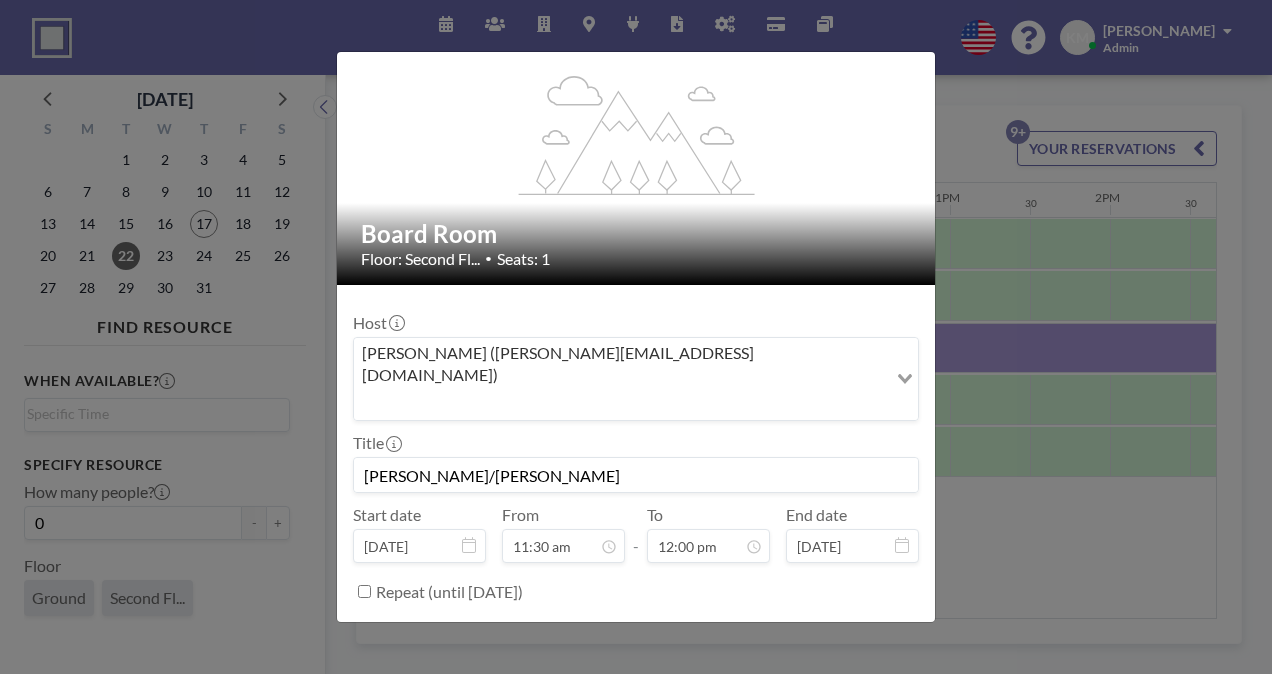 type on "[PERSON_NAME]/[PERSON_NAME]" 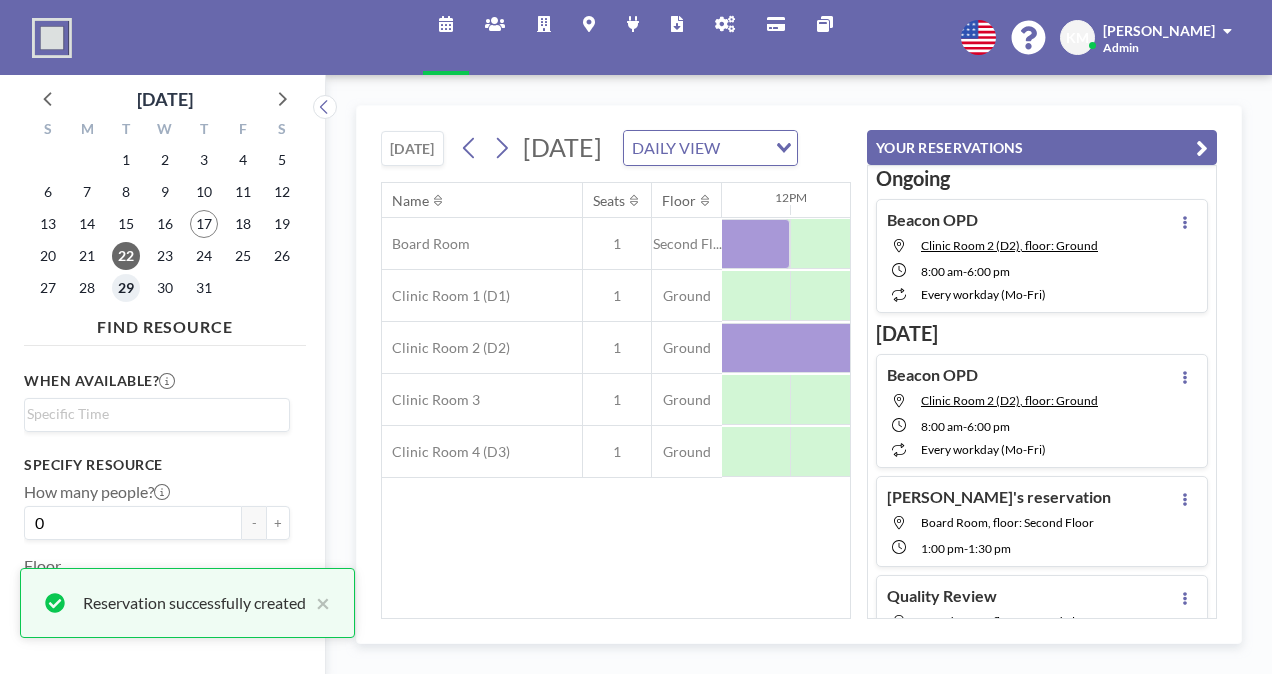 click on "29" at bounding box center (126, 288) 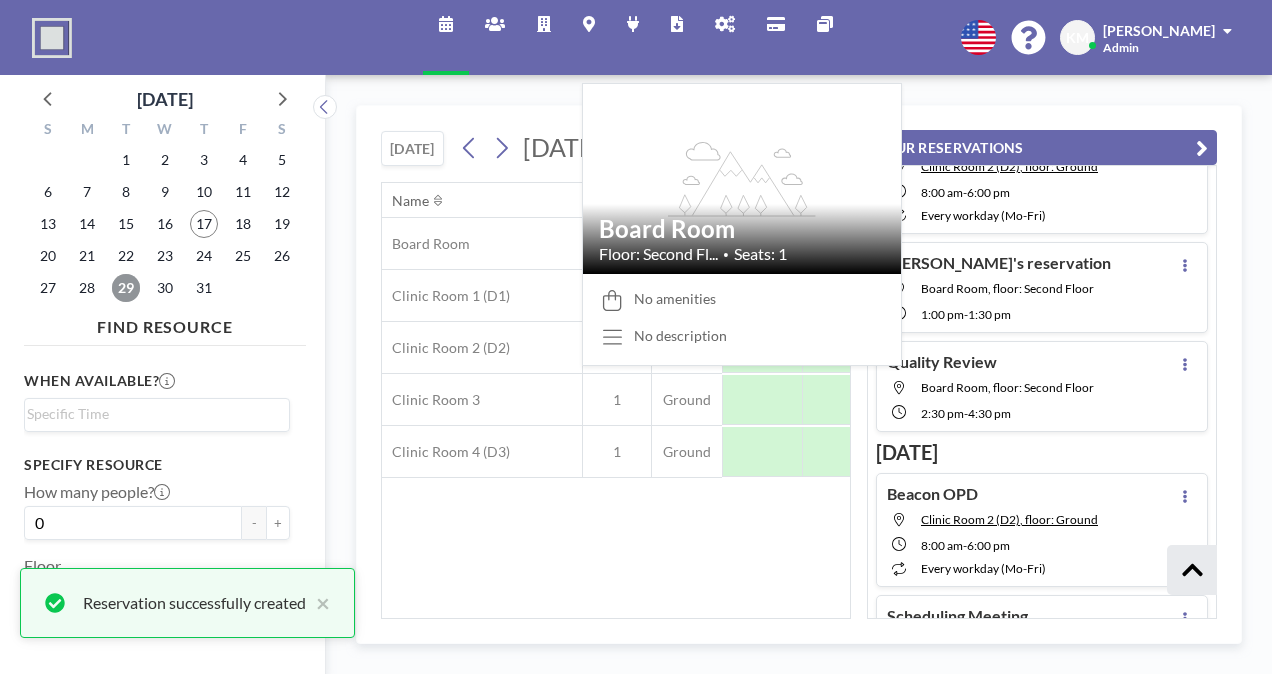 scroll, scrollTop: 732, scrollLeft: 0, axis: vertical 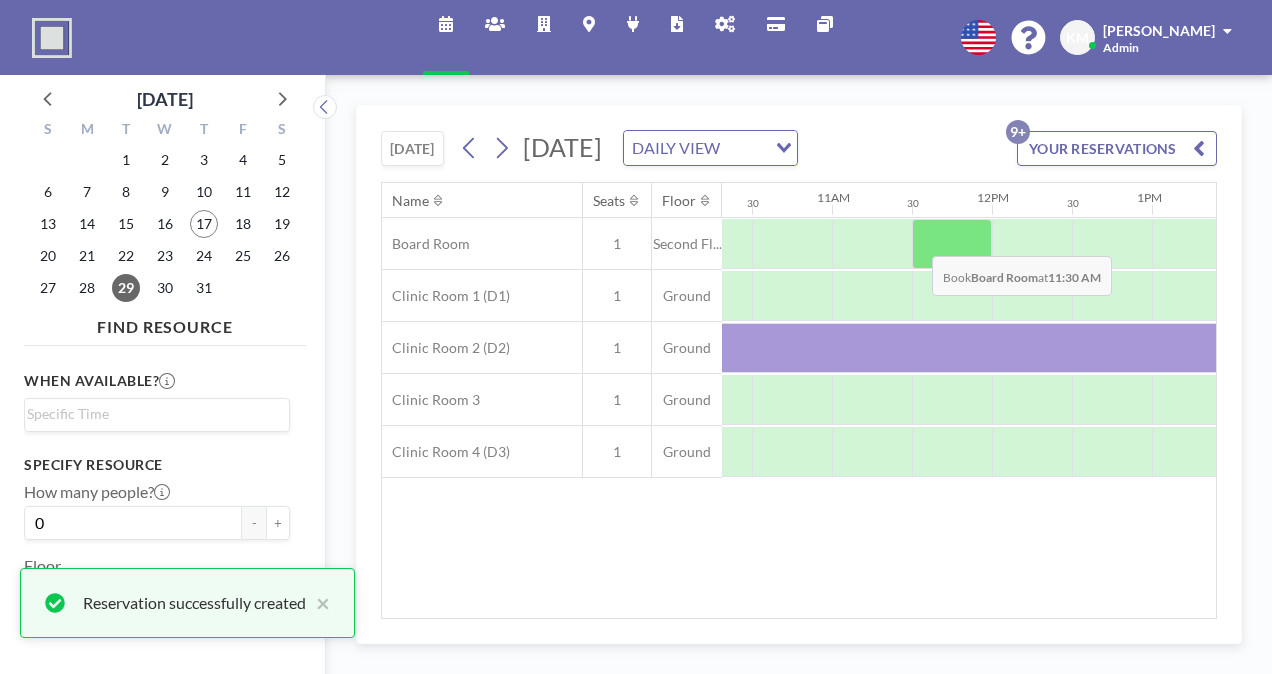 click at bounding box center (952, 244) 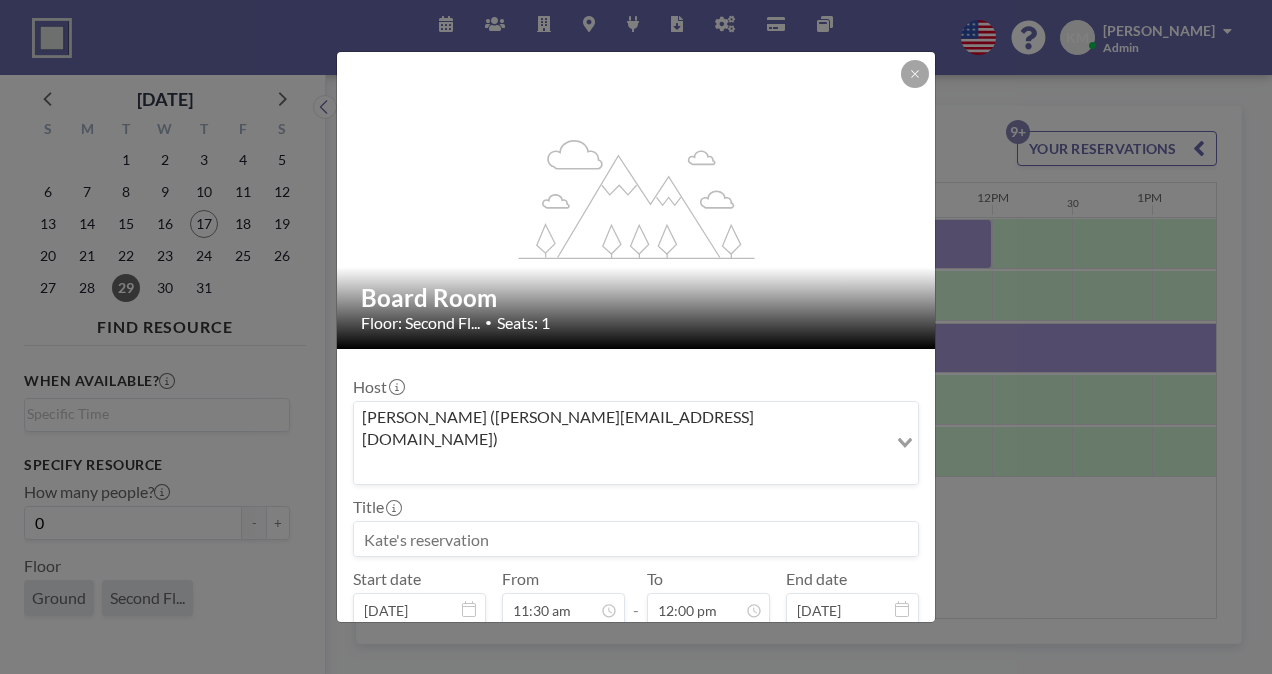 click at bounding box center (636, 539) 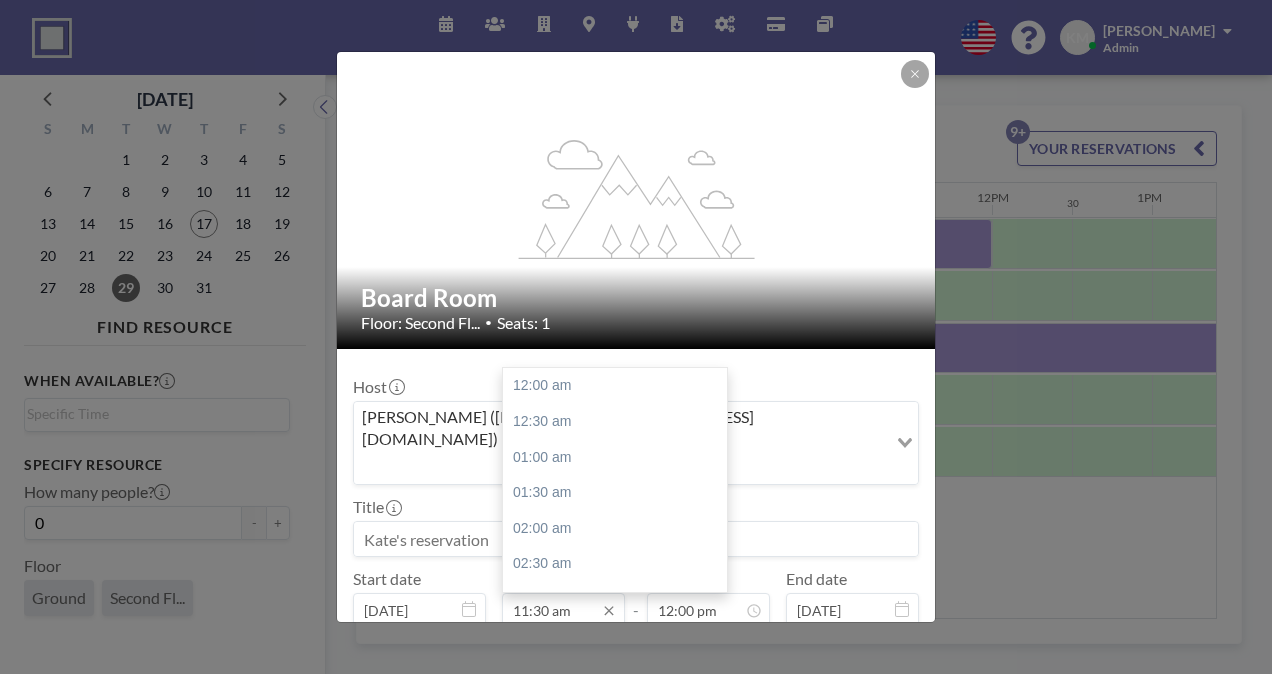 click on "11:30 am" at bounding box center [563, 610] 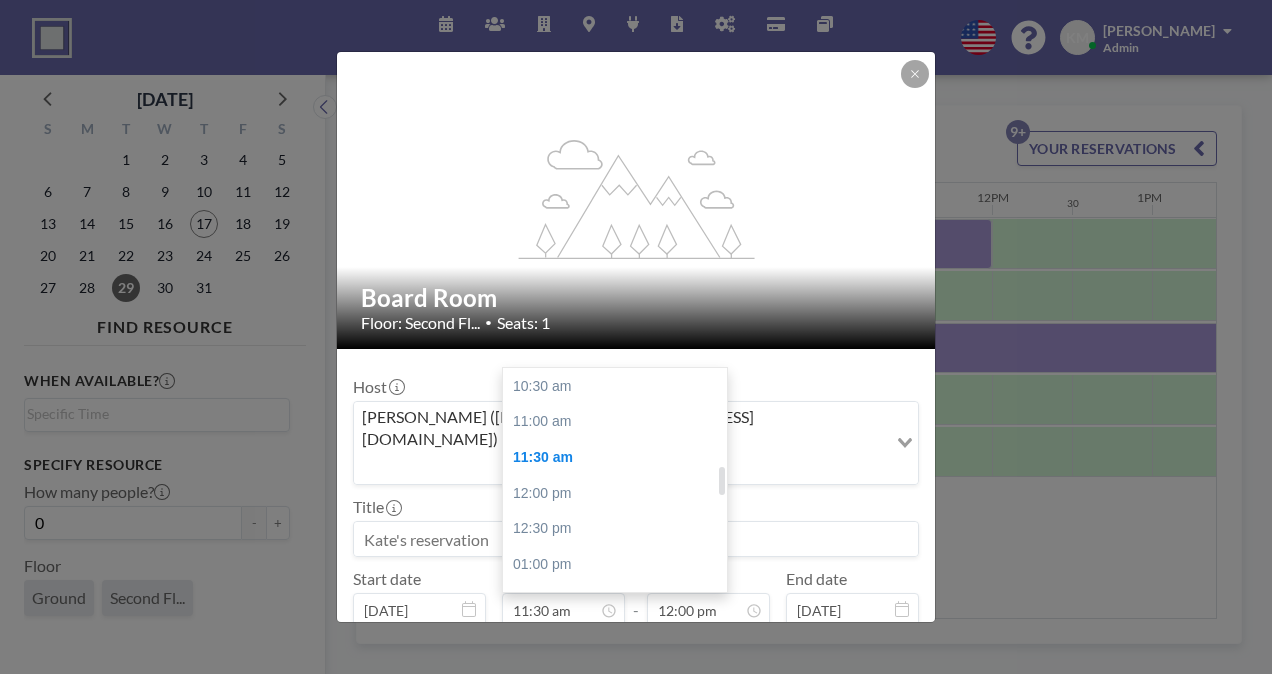 scroll, scrollTop: 719, scrollLeft: 0, axis: vertical 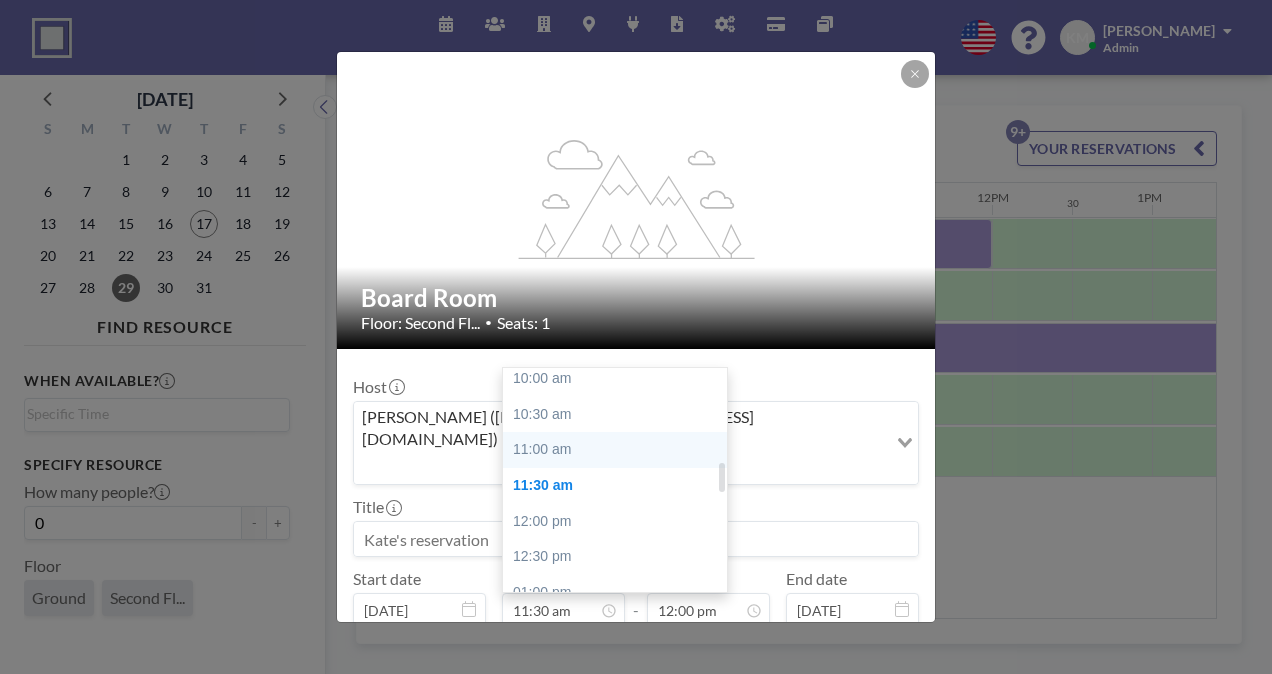 click on "11:00 am" at bounding box center [620, 450] 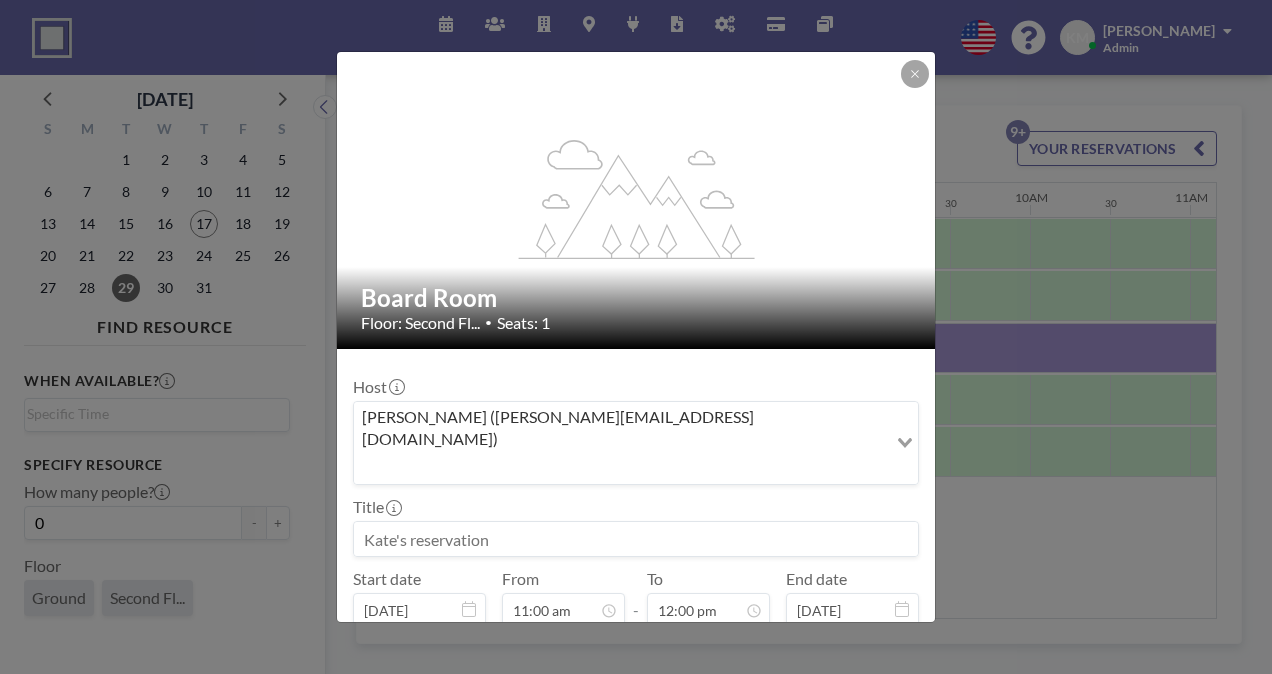 scroll, scrollTop: 0, scrollLeft: 1586, axis: horizontal 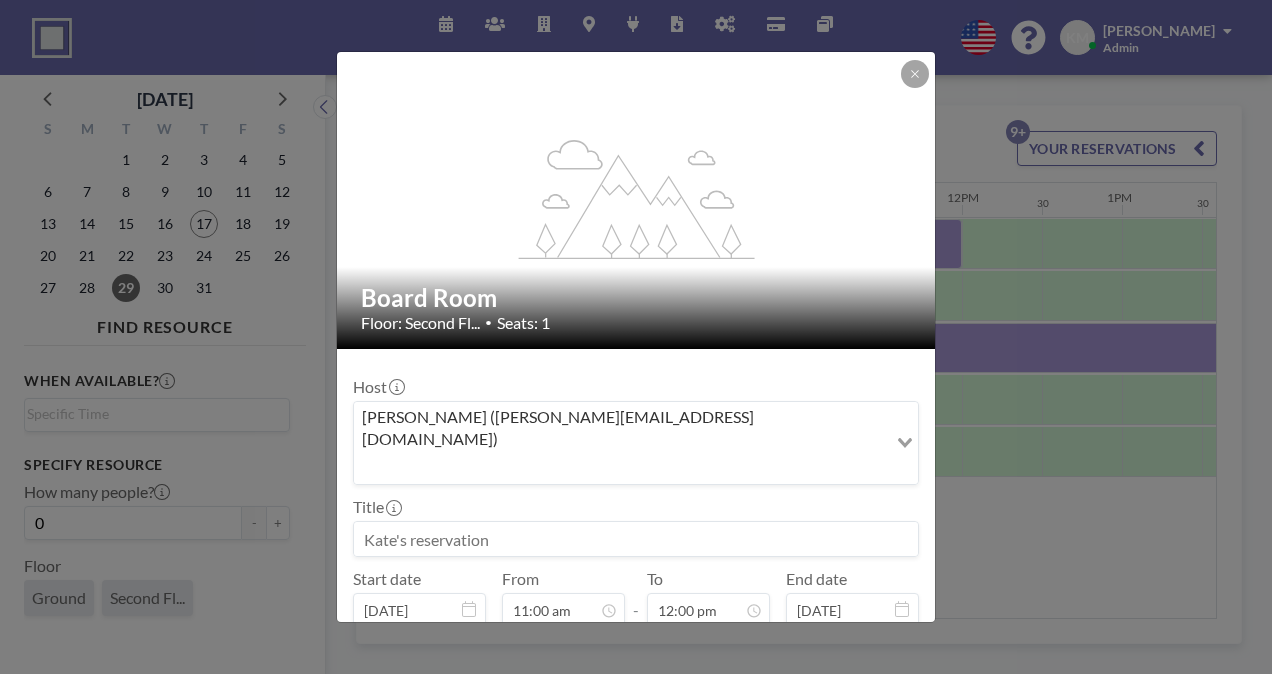 click at bounding box center [636, 539] 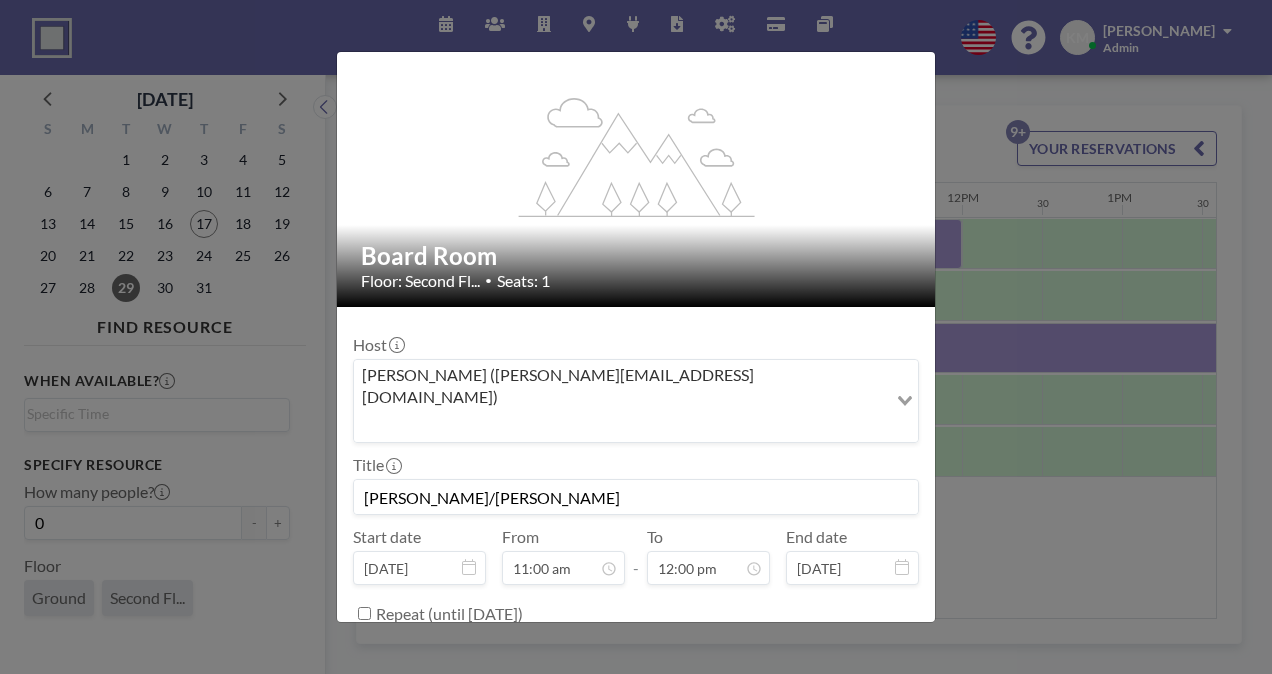 scroll, scrollTop: 64, scrollLeft: 0, axis: vertical 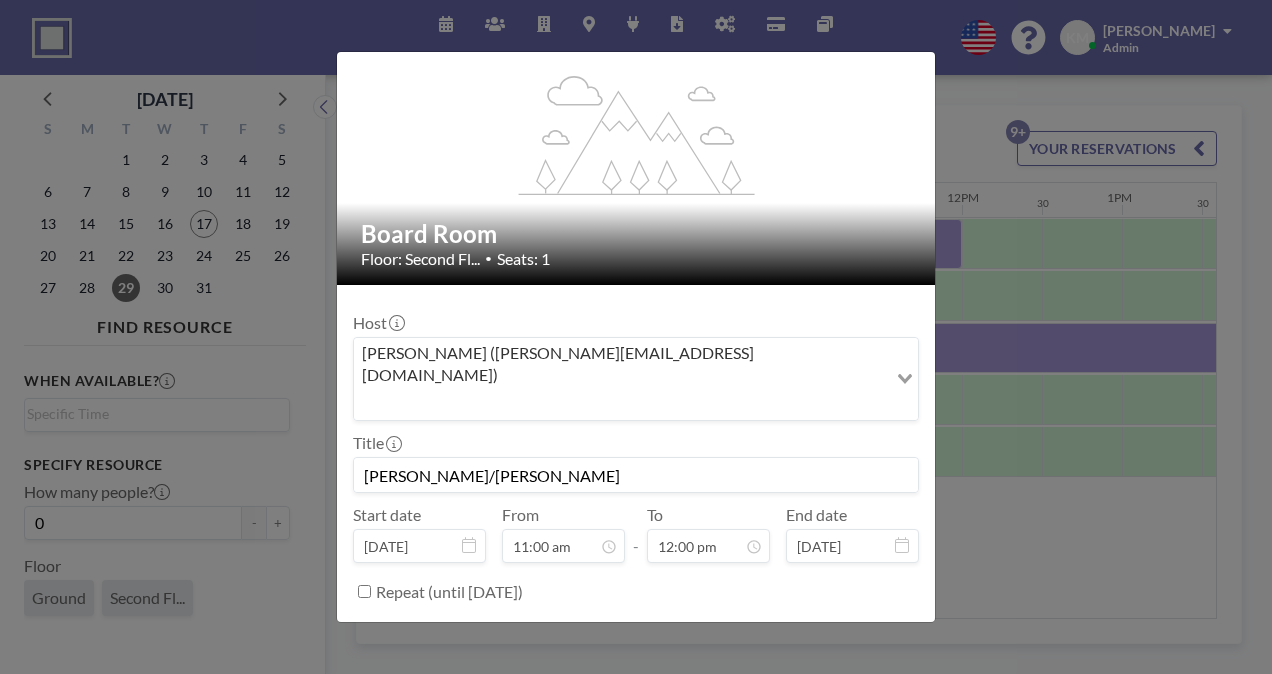 type on "[PERSON_NAME]/[PERSON_NAME]" 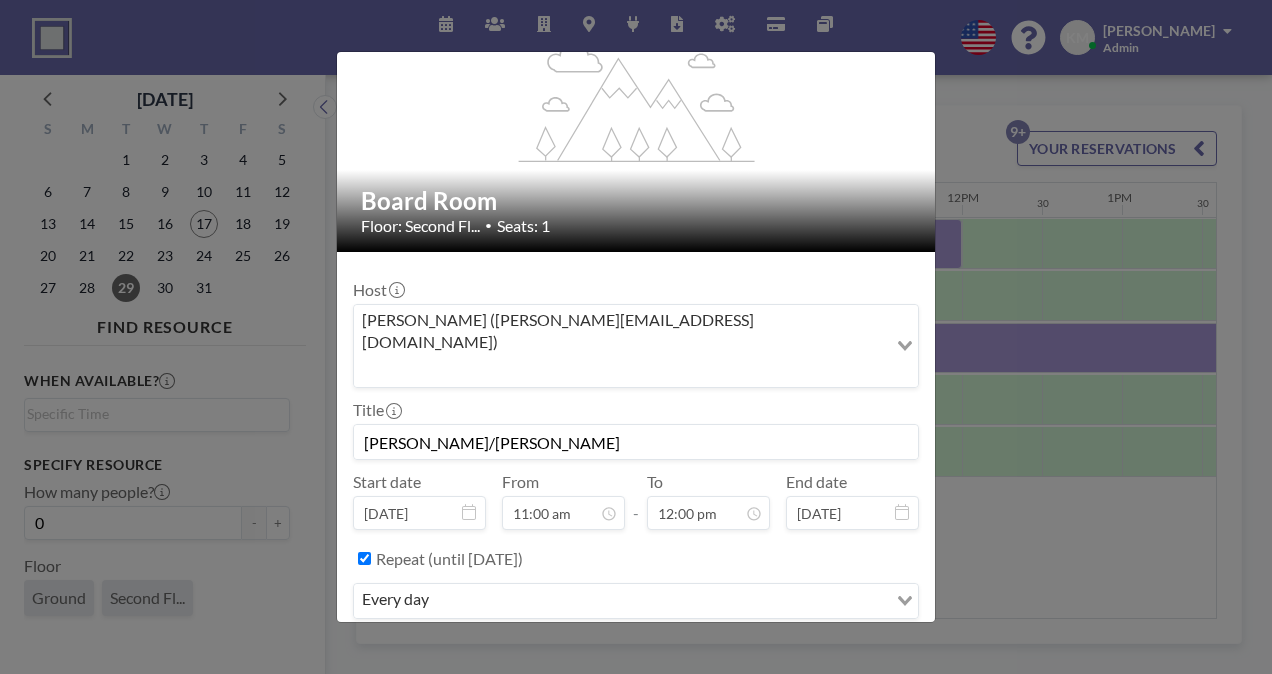 scroll, scrollTop: 115, scrollLeft: 0, axis: vertical 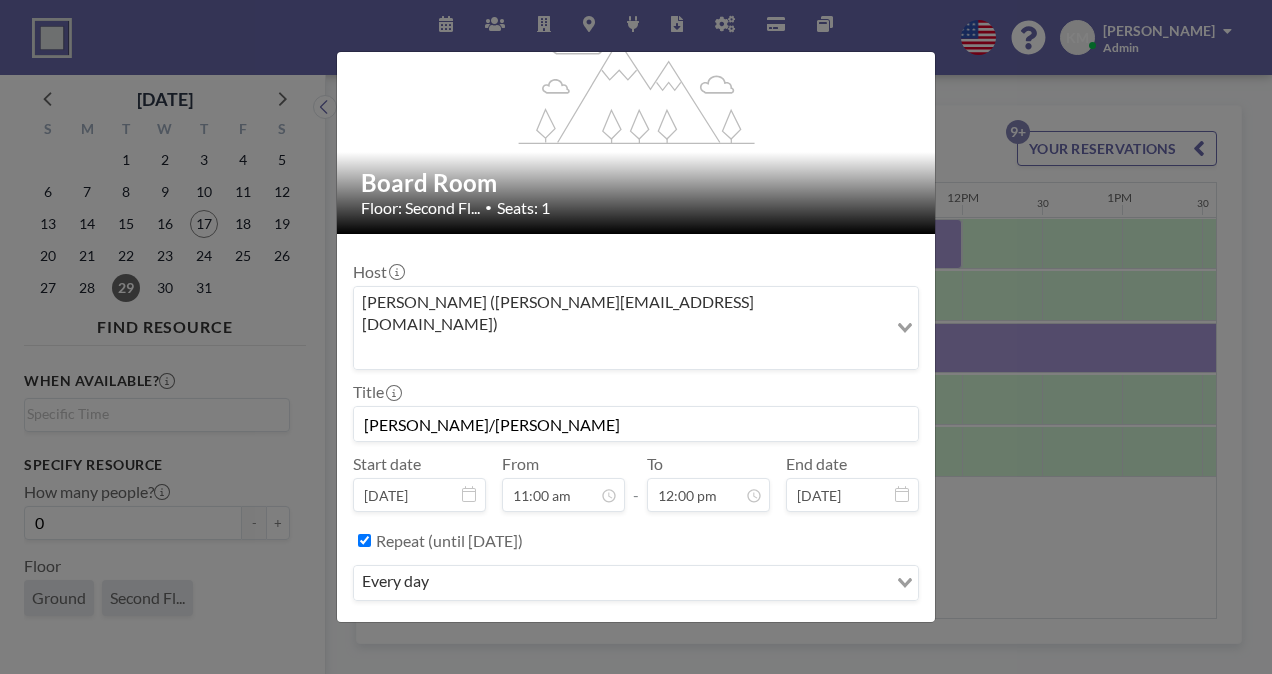 click at bounding box center (660, 583) 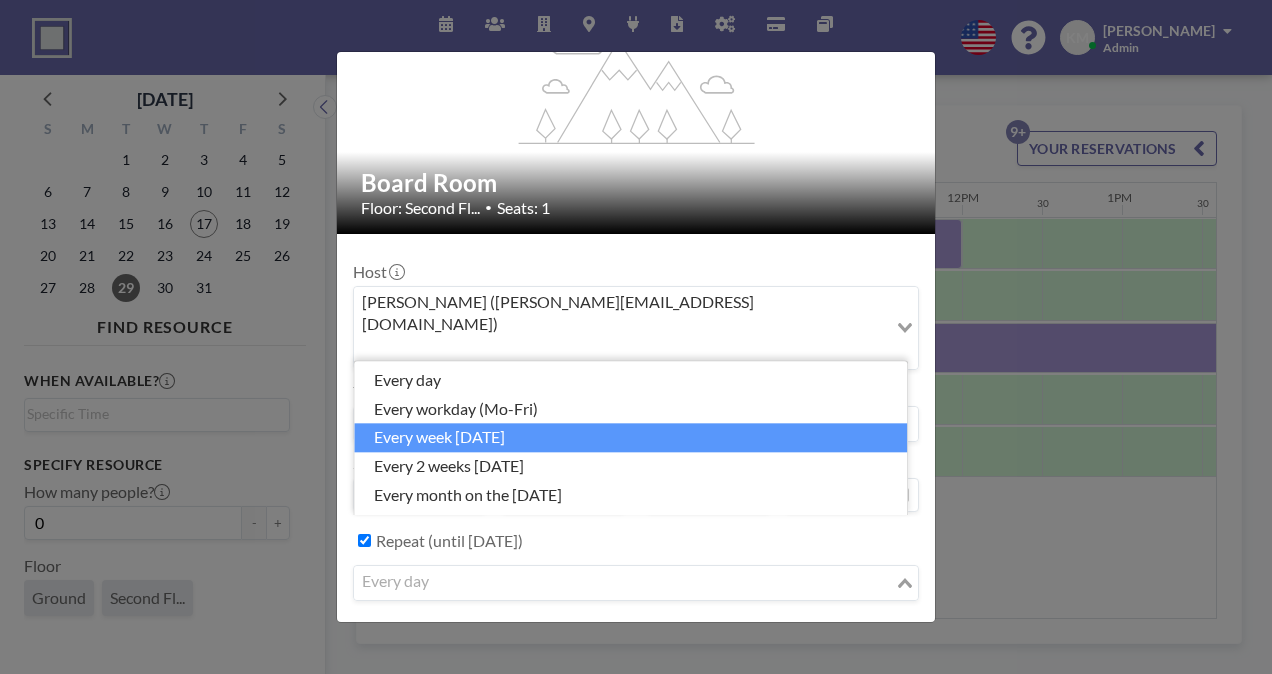 click on "every week [DATE]" at bounding box center (630, 438) 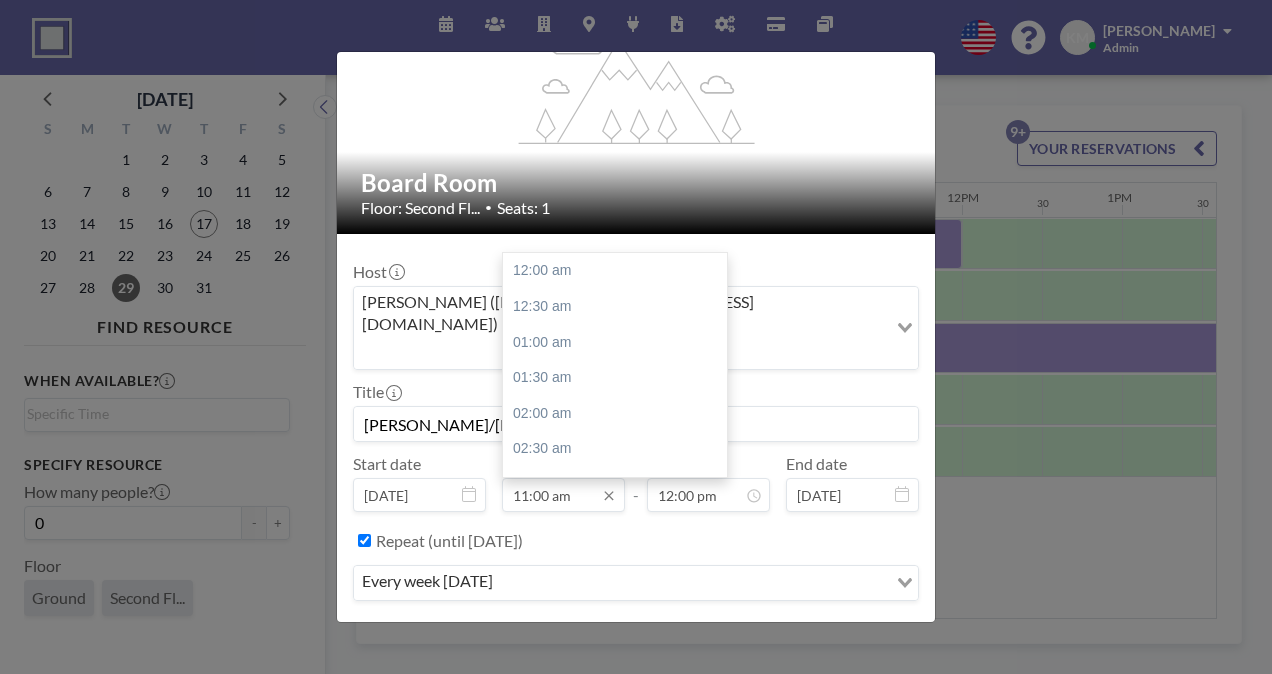 scroll, scrollTop: 783, scrollLeft: 0, axis: vertical 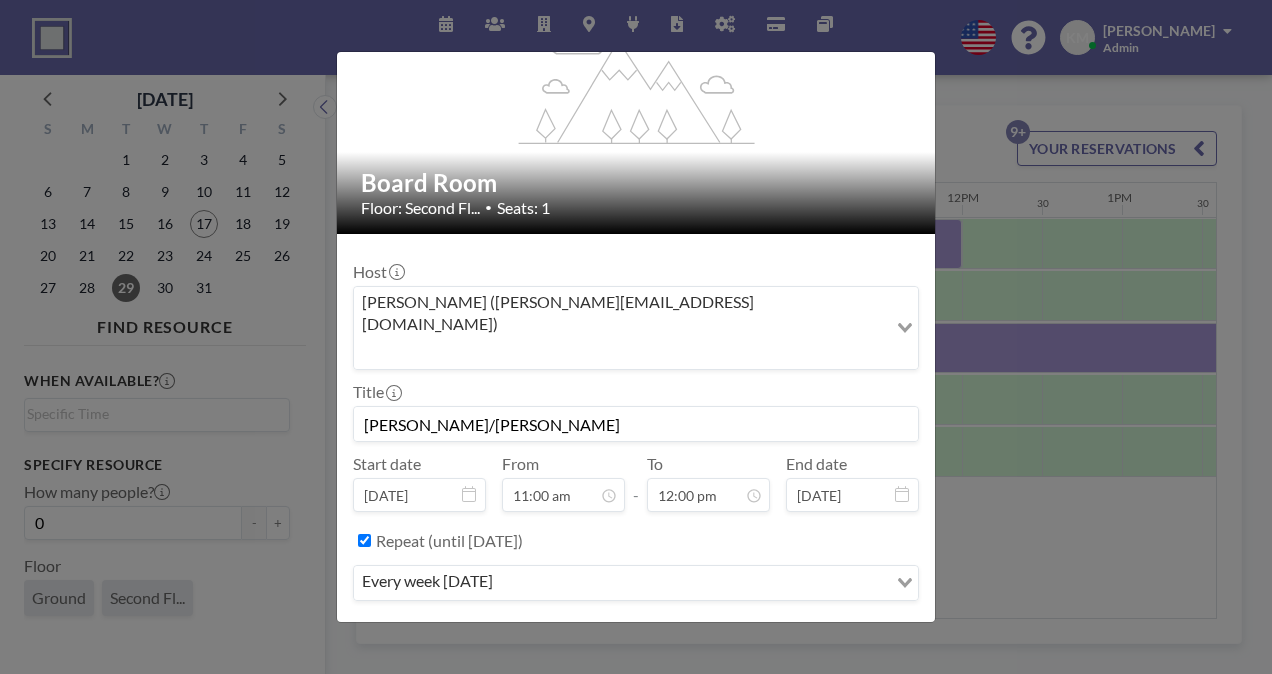 click on "BOOK NOW" at bounding box center (636, 642) 